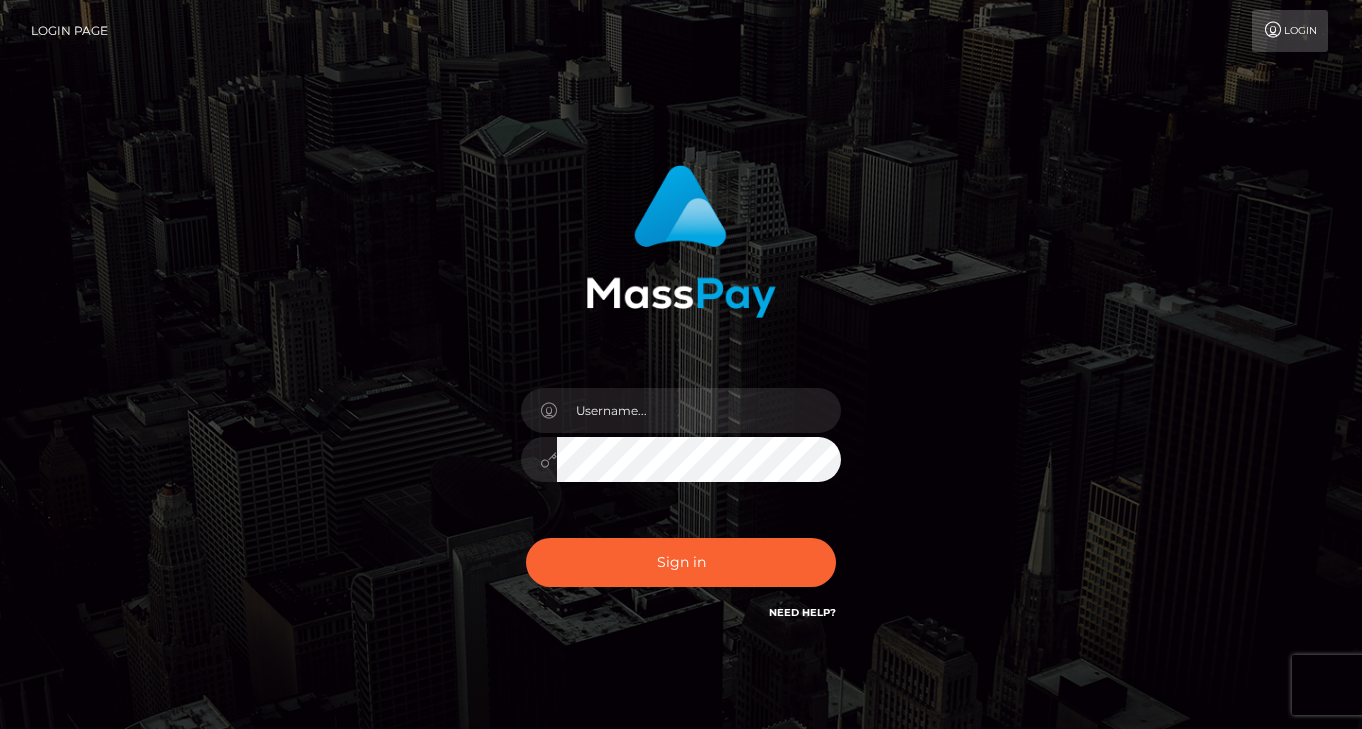 scroll, scrollTop: 0, scrollLeft: 0, axis: both 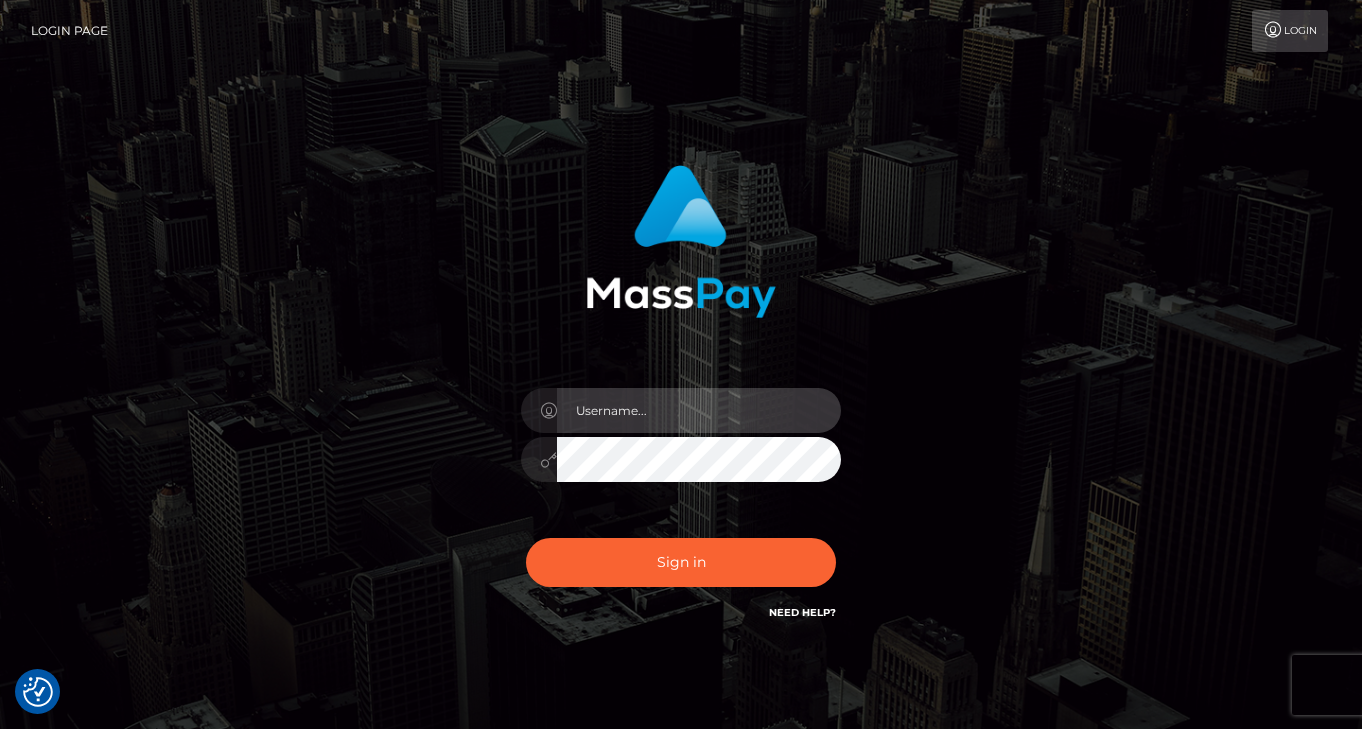 type on "vlad" 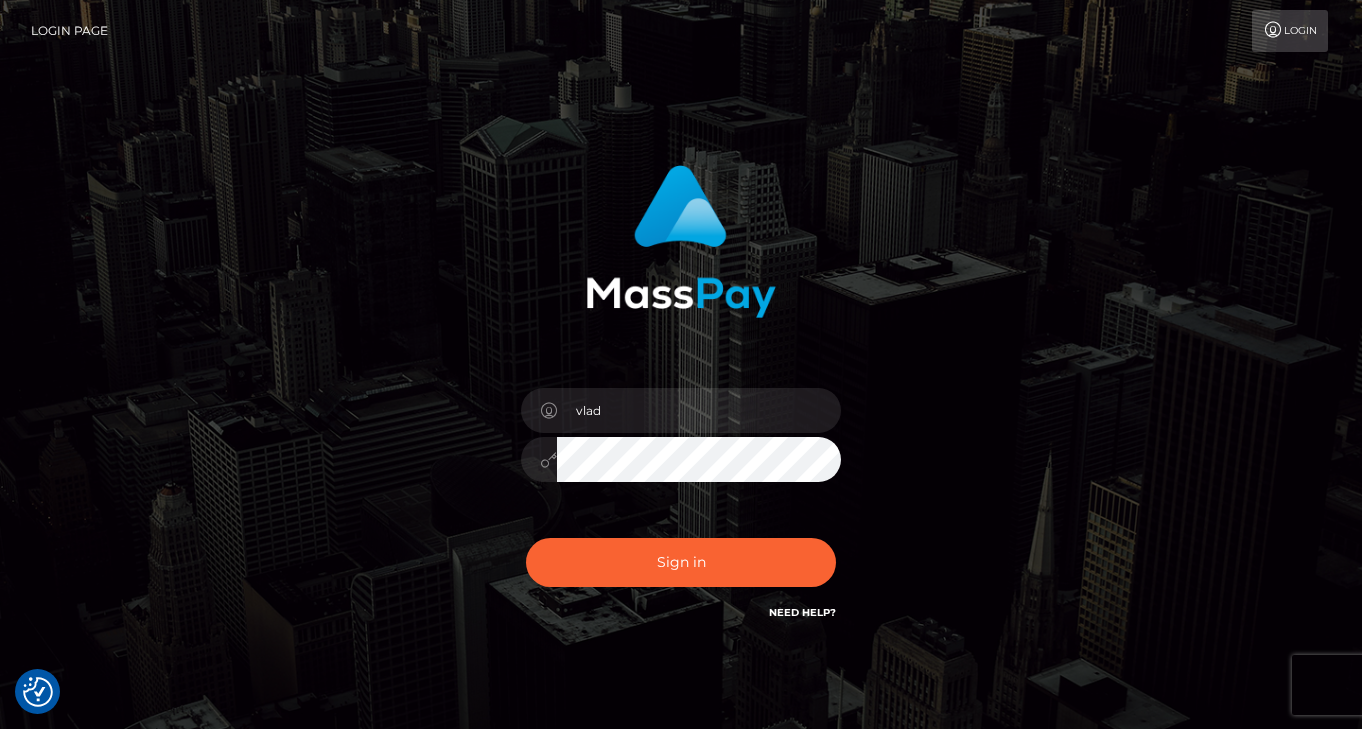 click on "Sign in
Need
Help?" at bounding box center [681, 570] 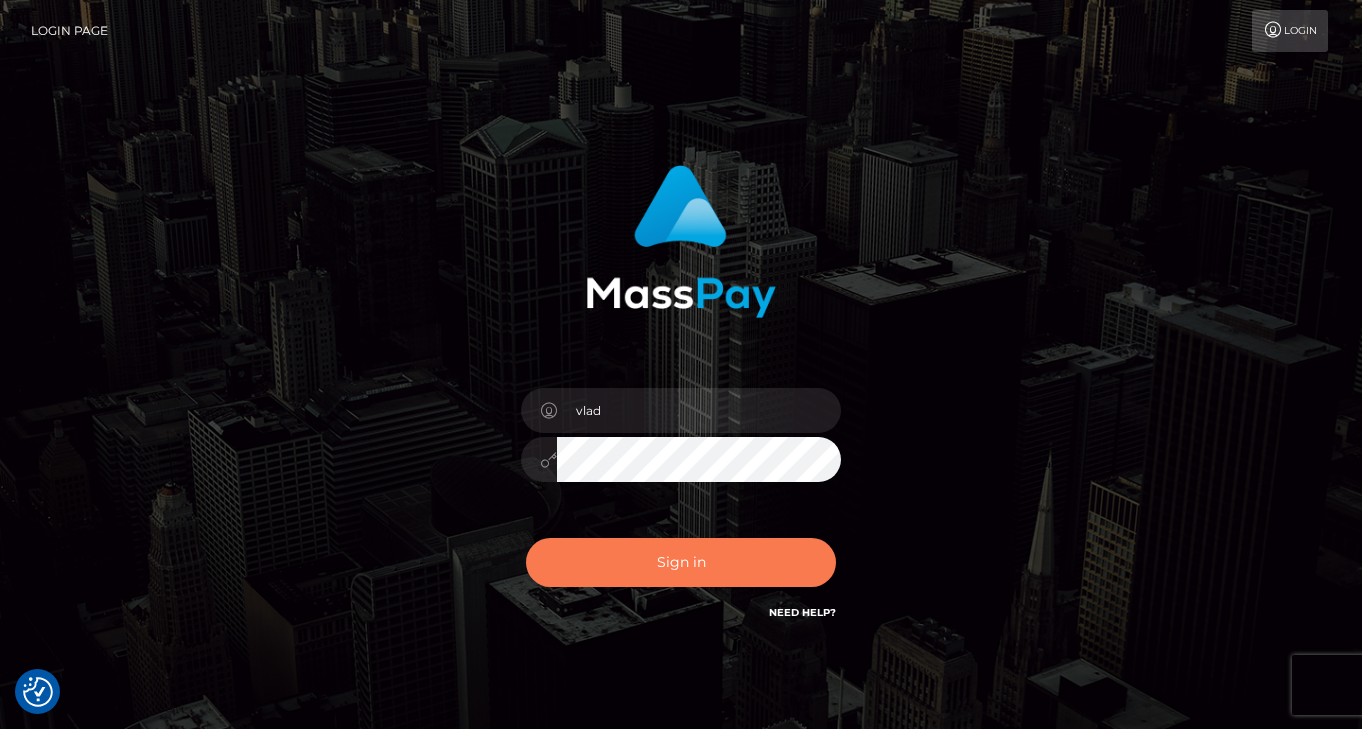 click on "Sign in" at bounding box center [681, 562] 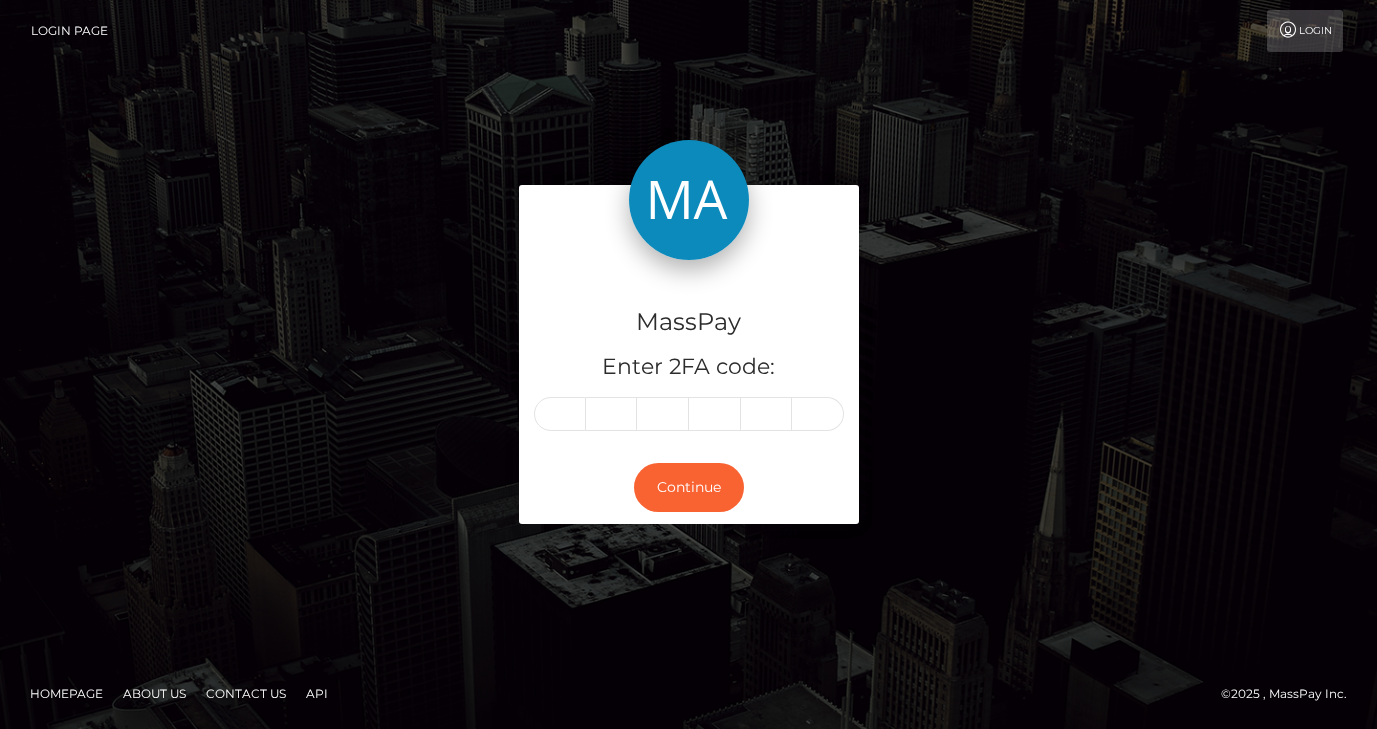 scroll, scrollTop: 0, scrollLeft: 0, axis: both 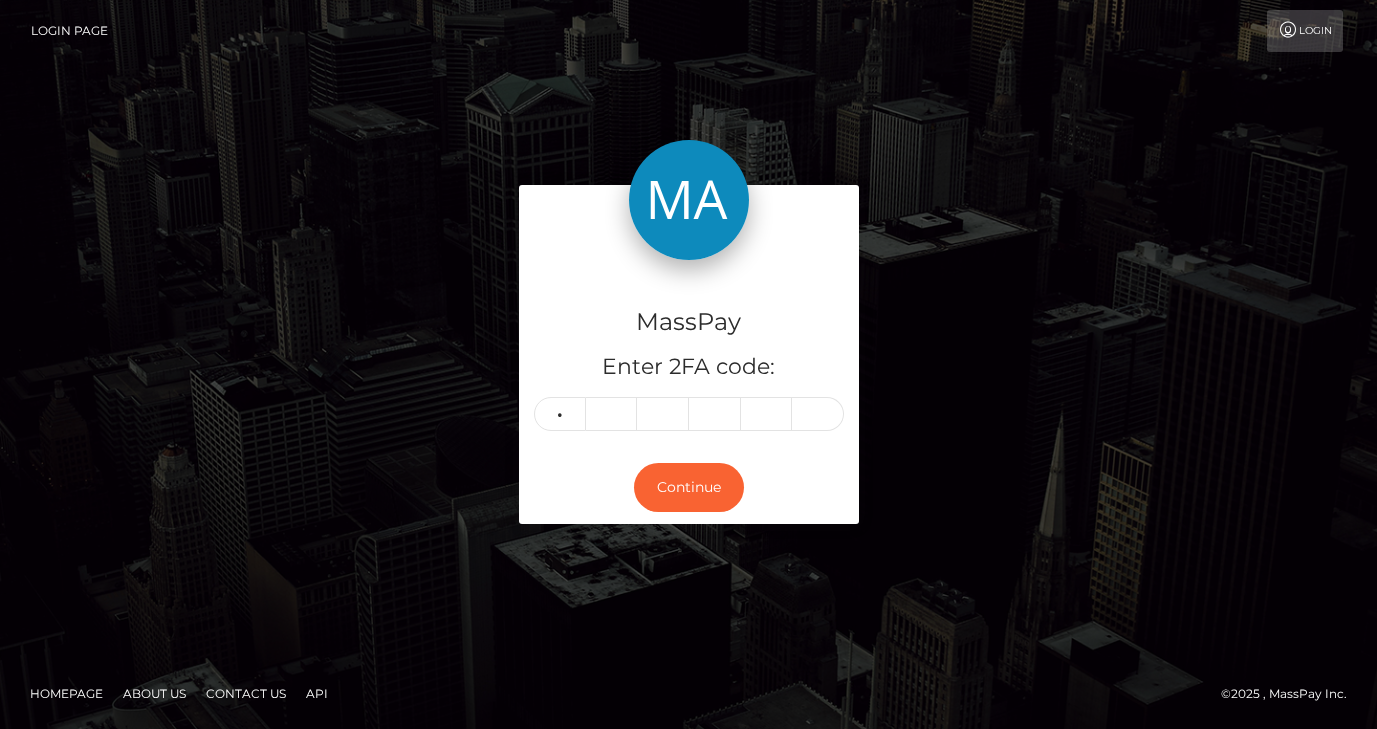 type on "1" 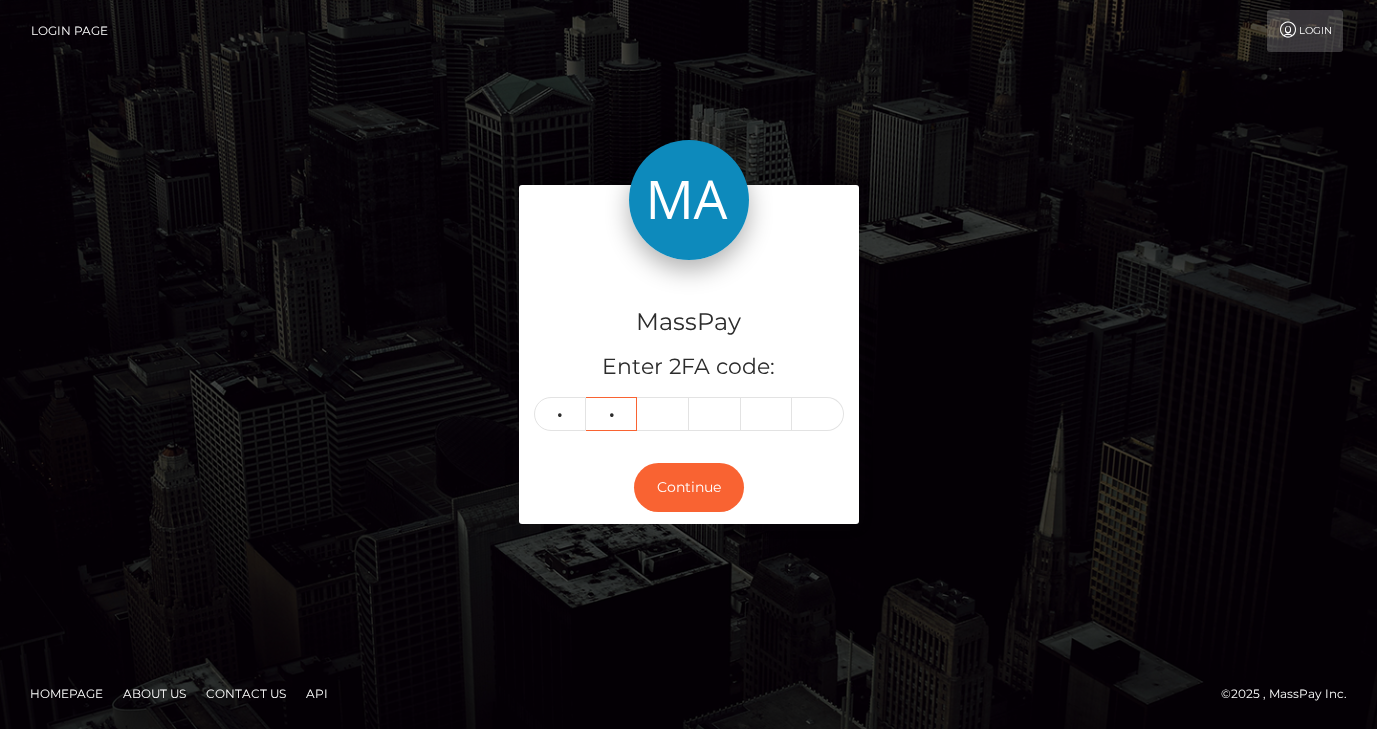 type on "2" 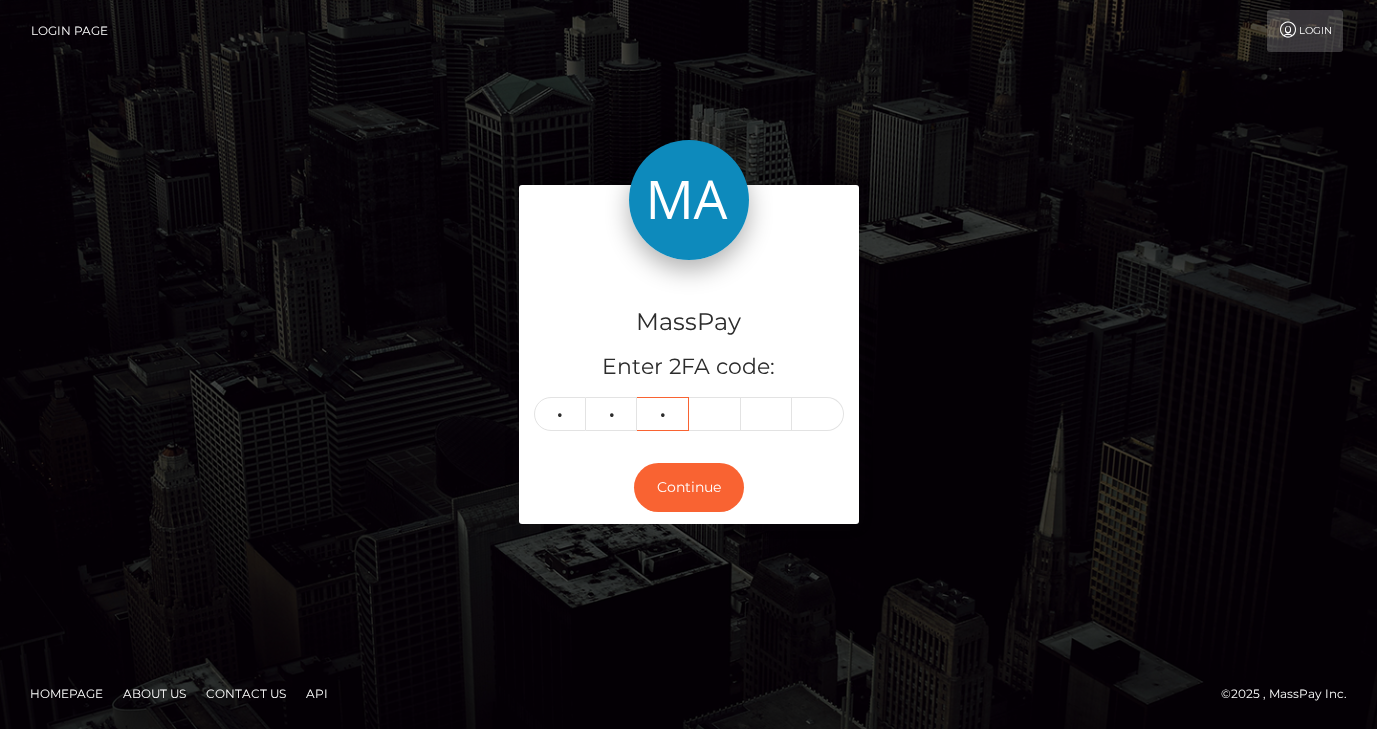 type on "6" 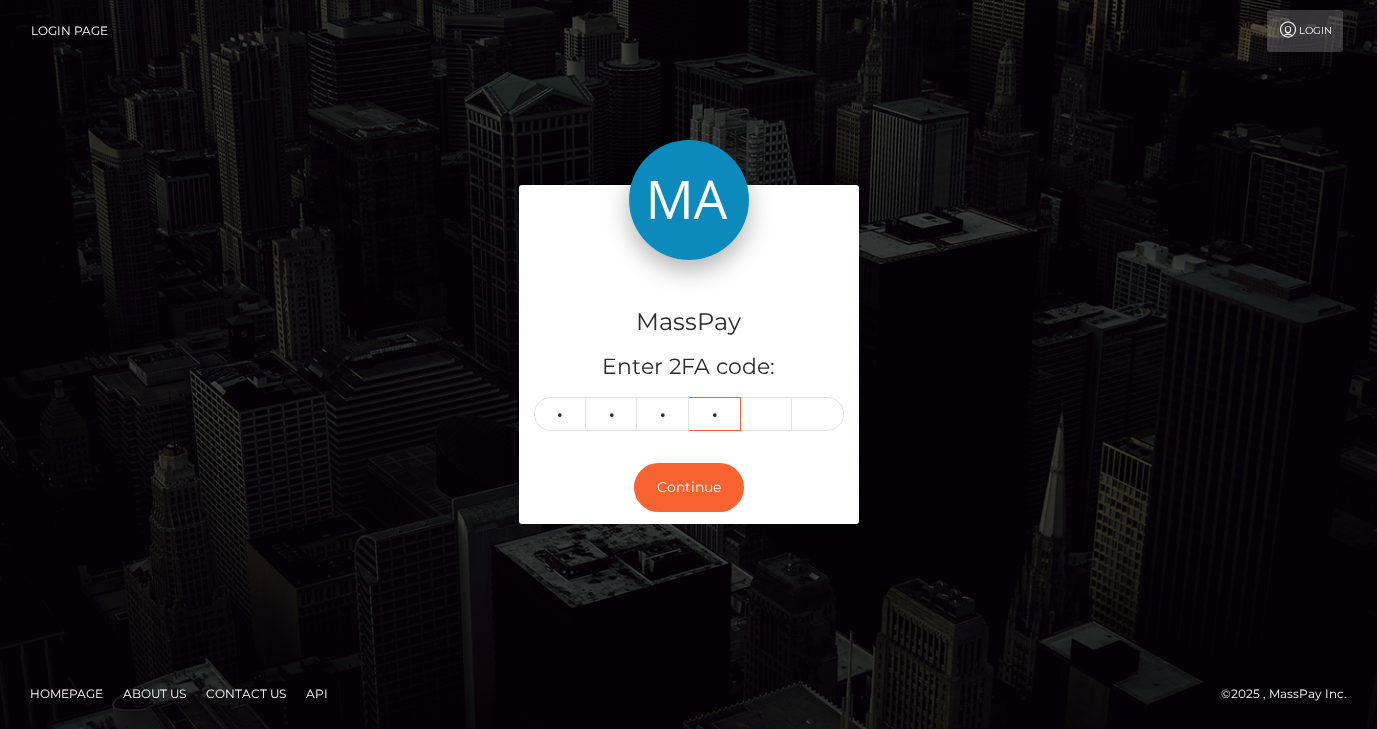 type on "6" 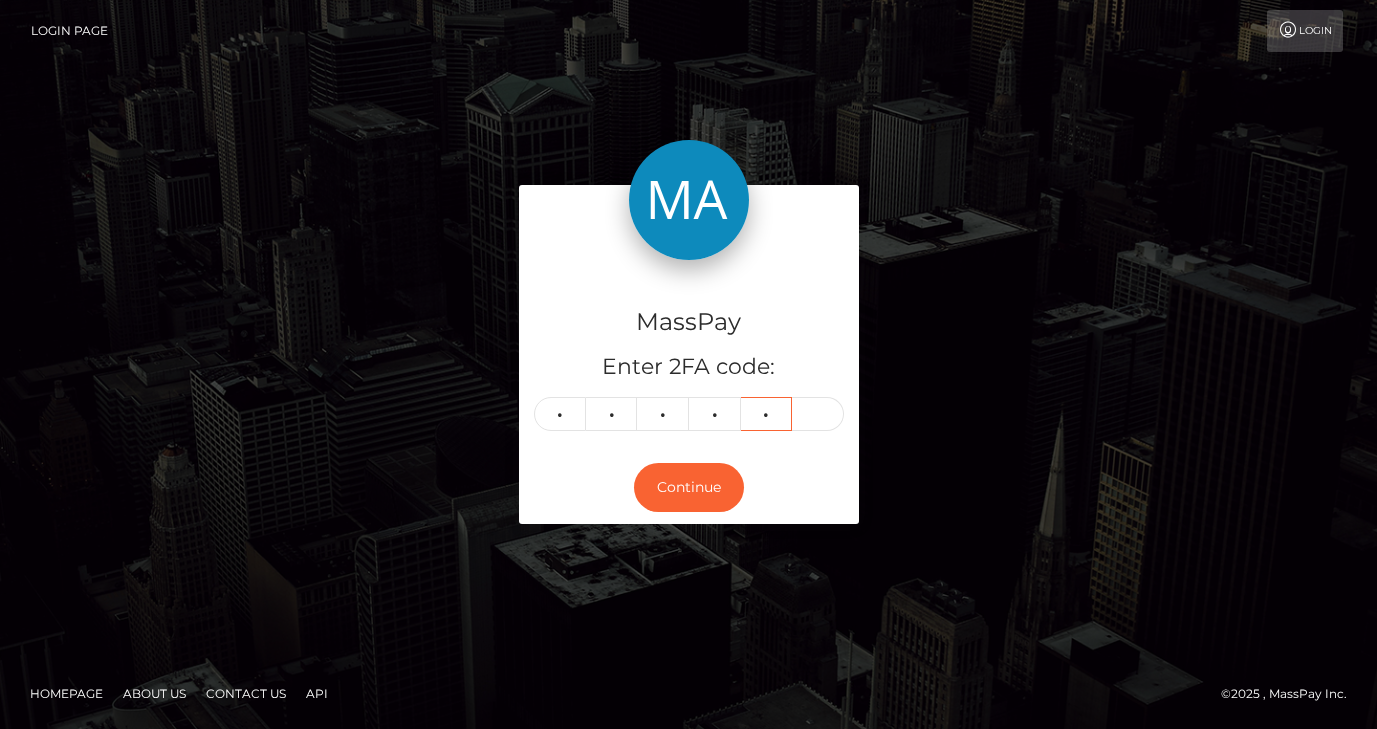 type on "2" 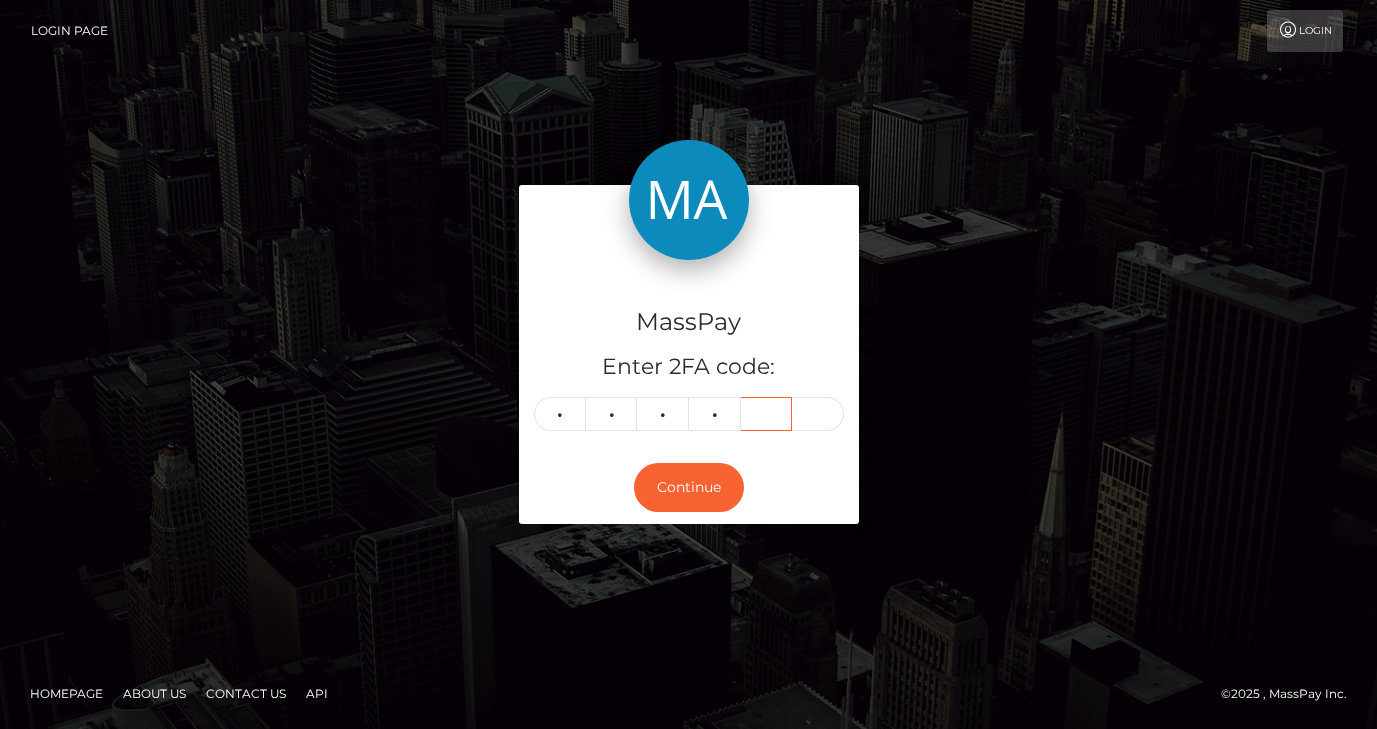type 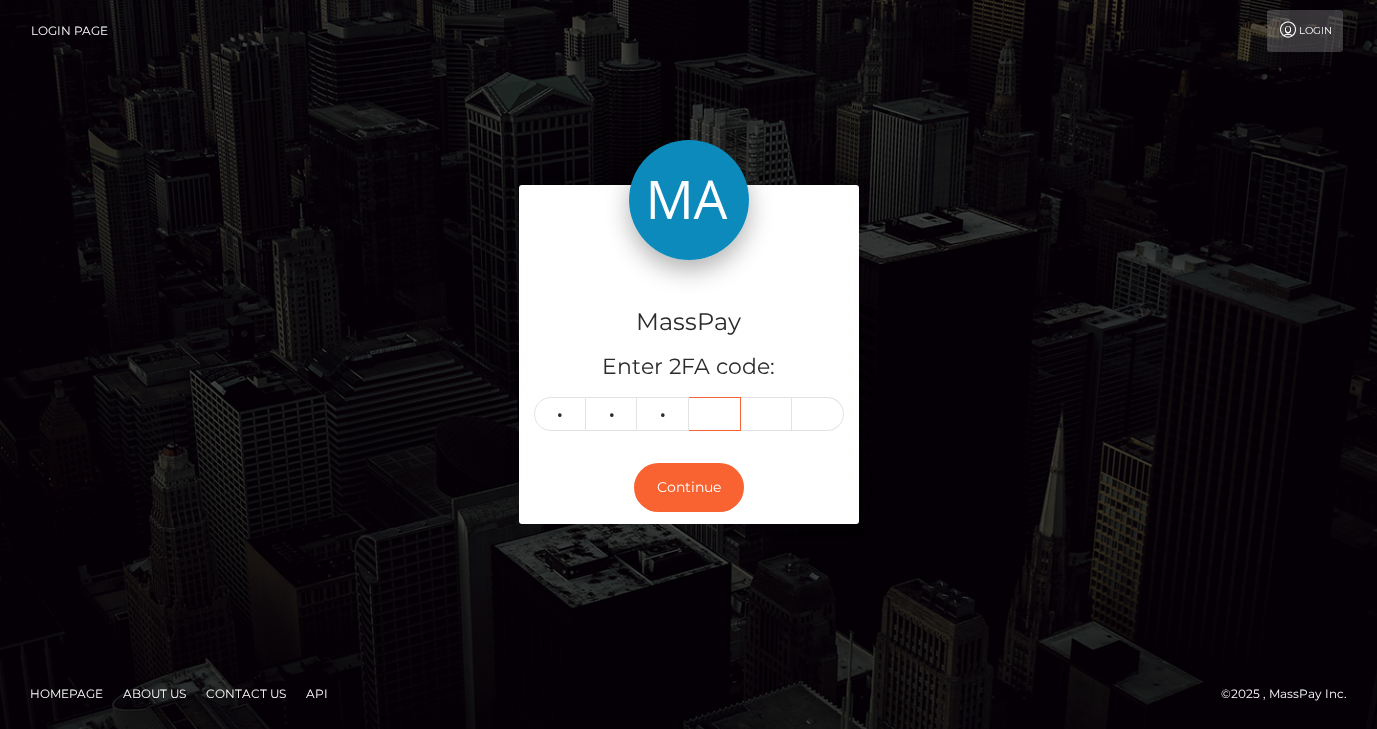 type 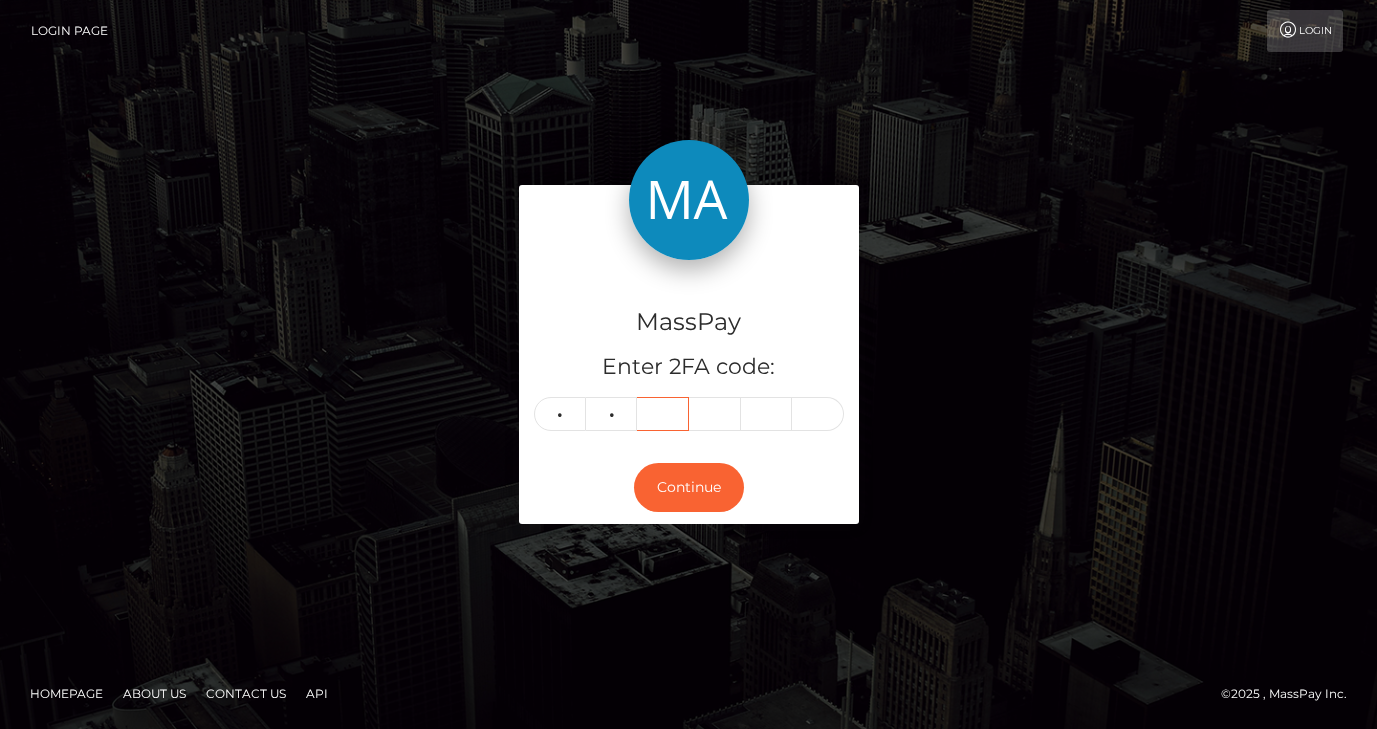 type 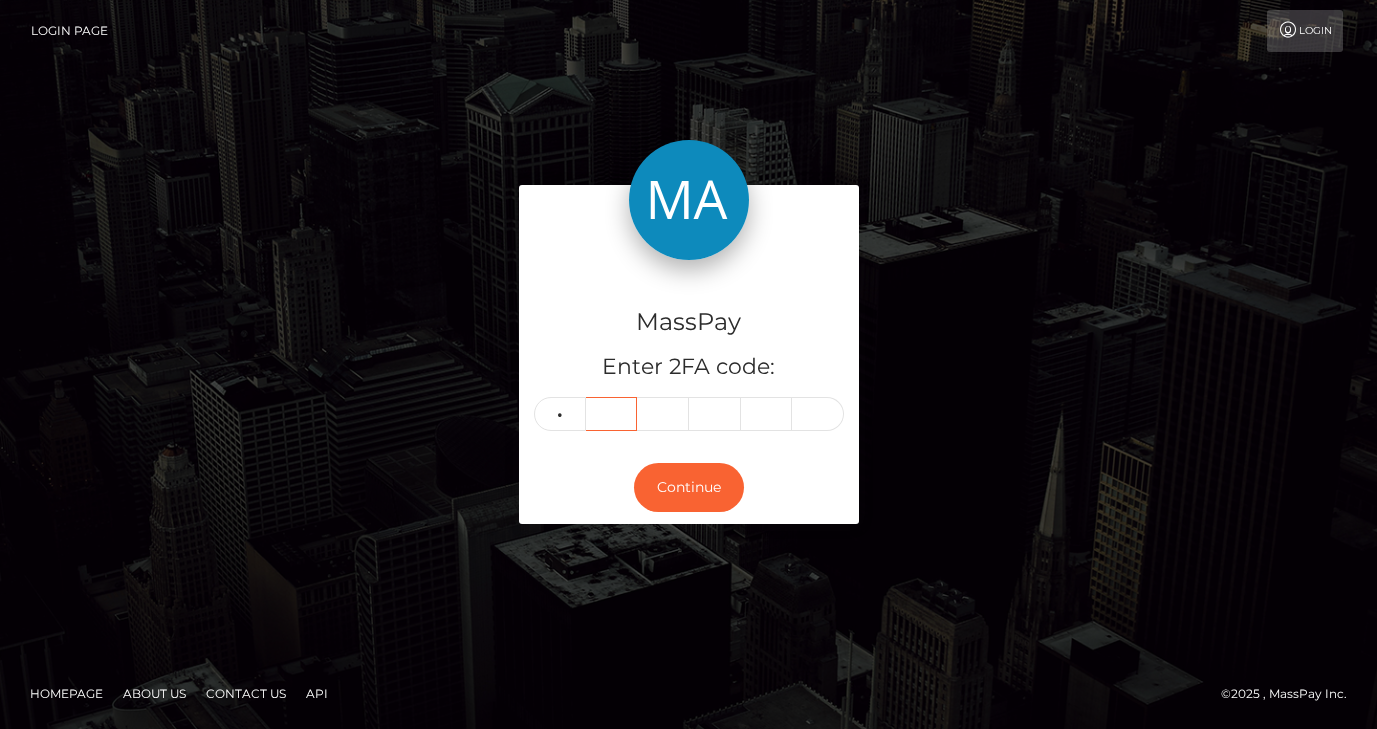 type 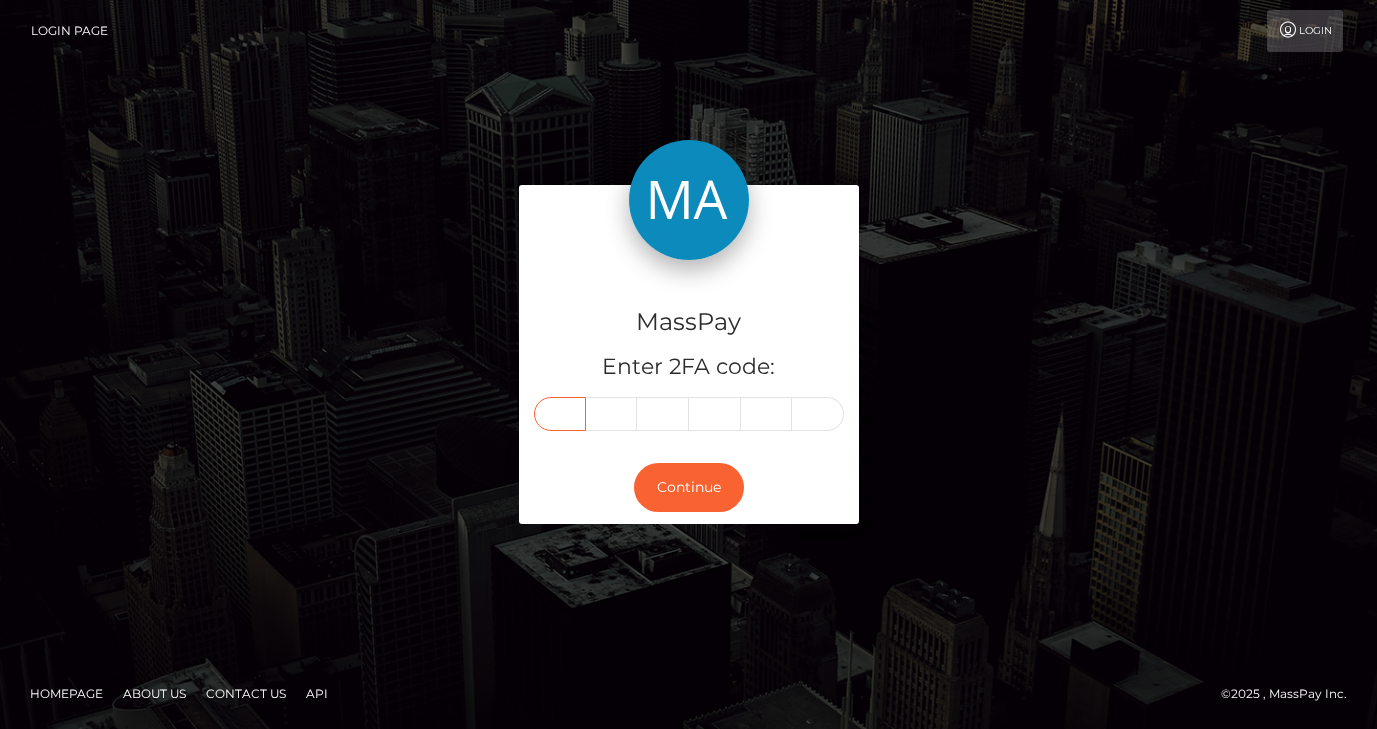 type on "1" 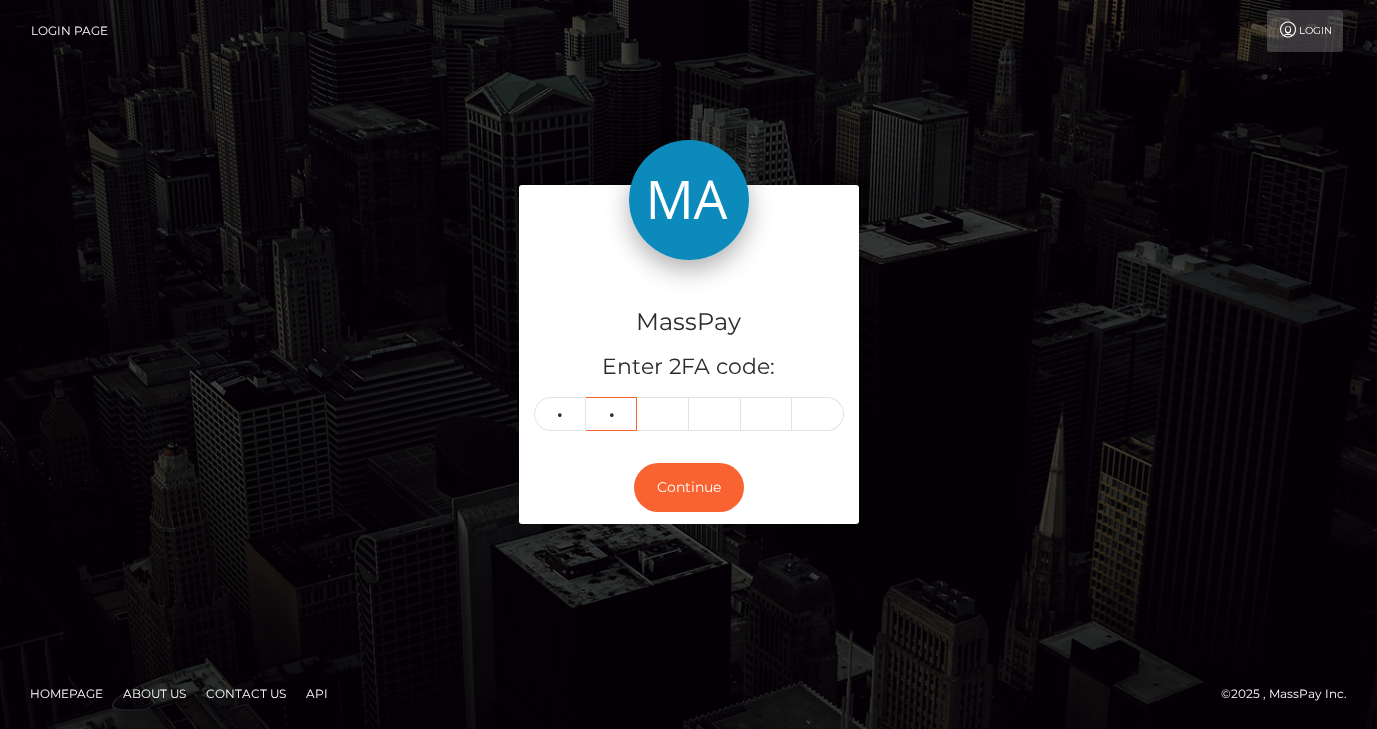 type on "5" 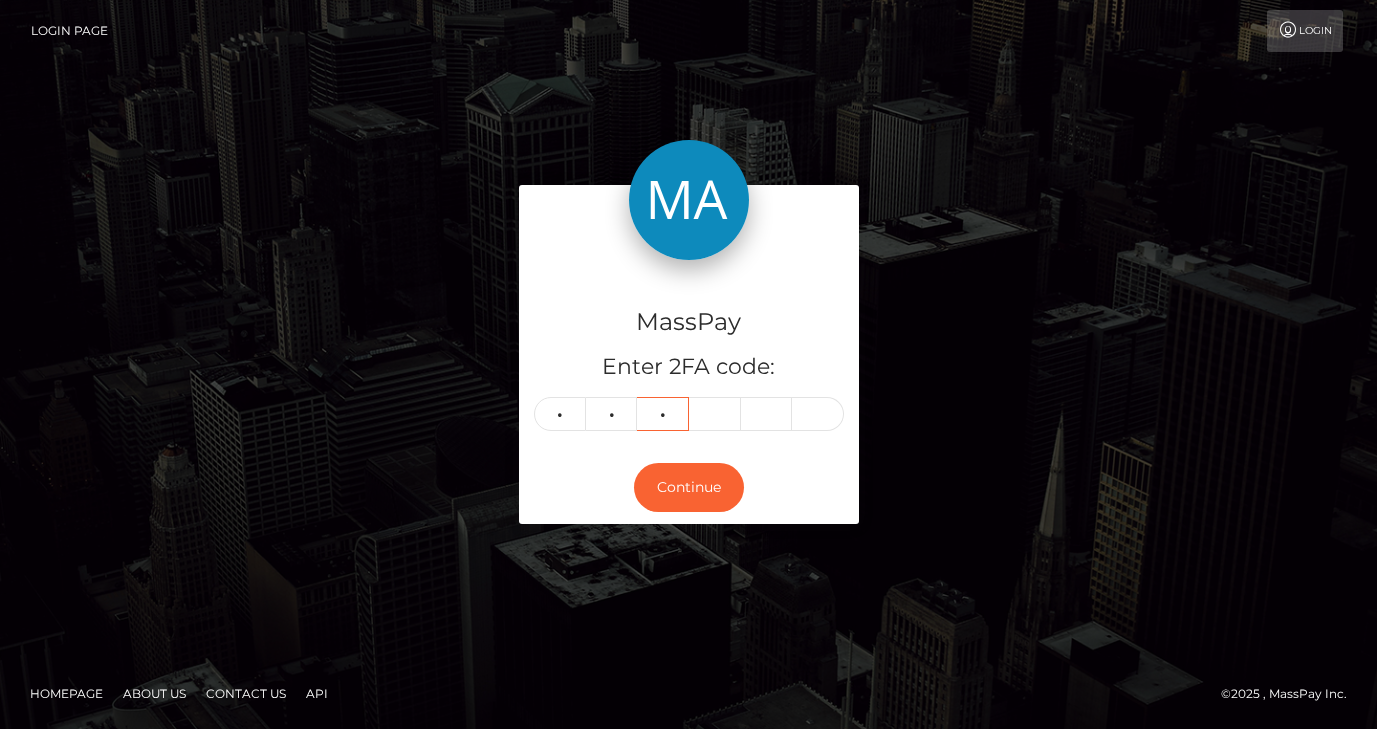 type on "2" 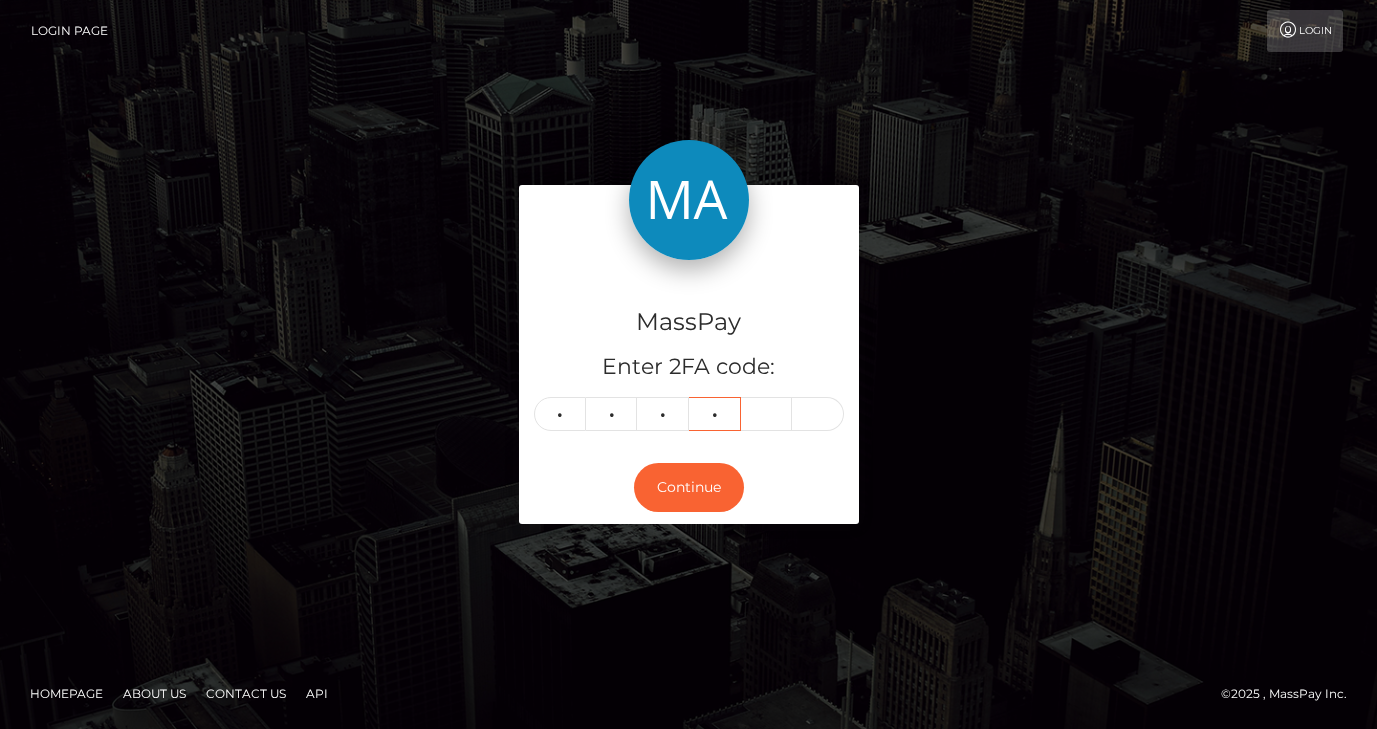 type on "6" 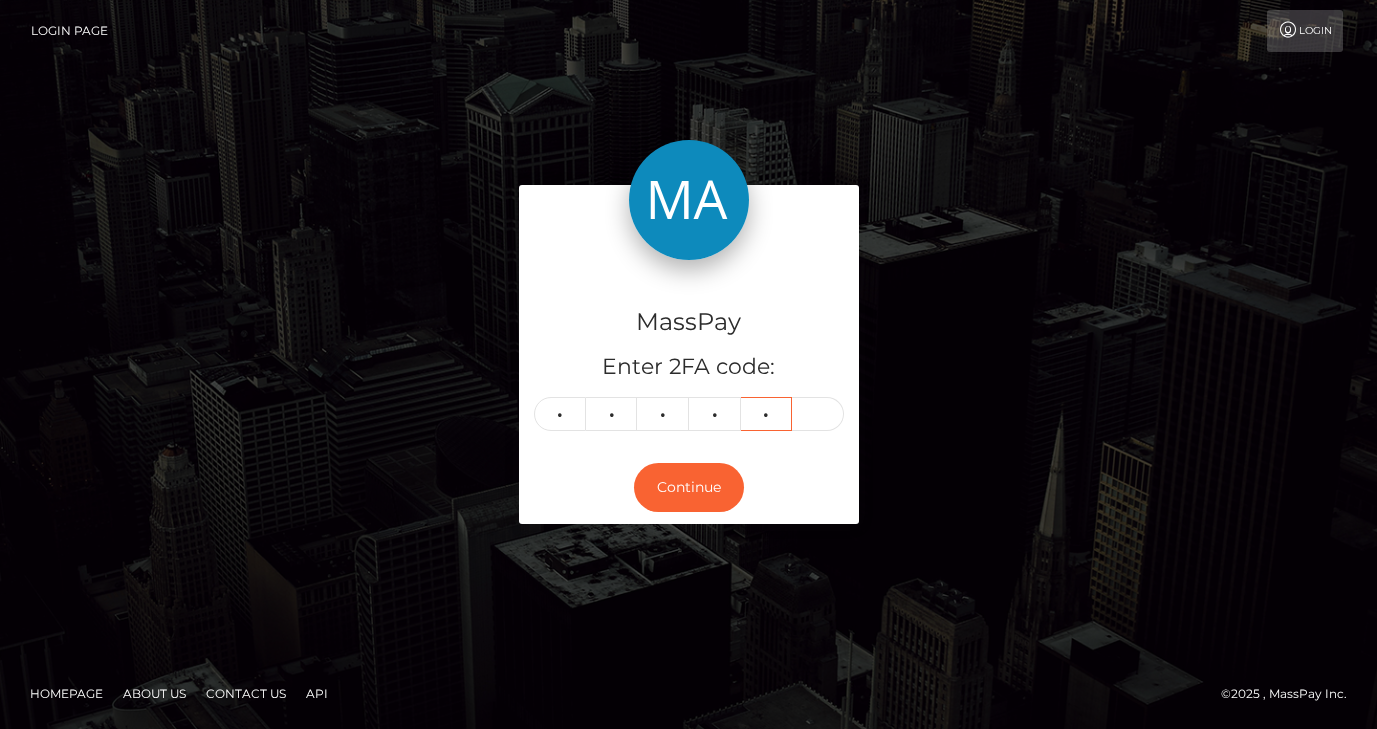 type on "6" 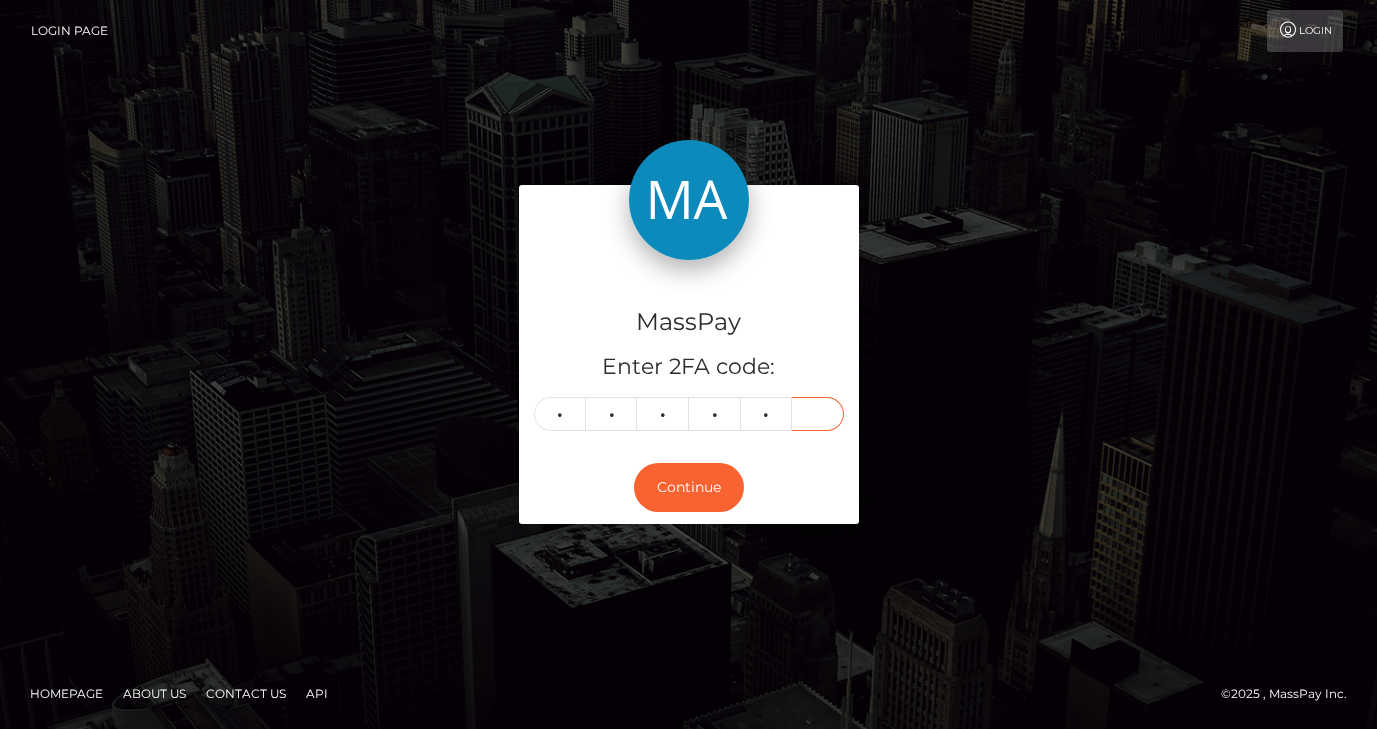 type on "2" 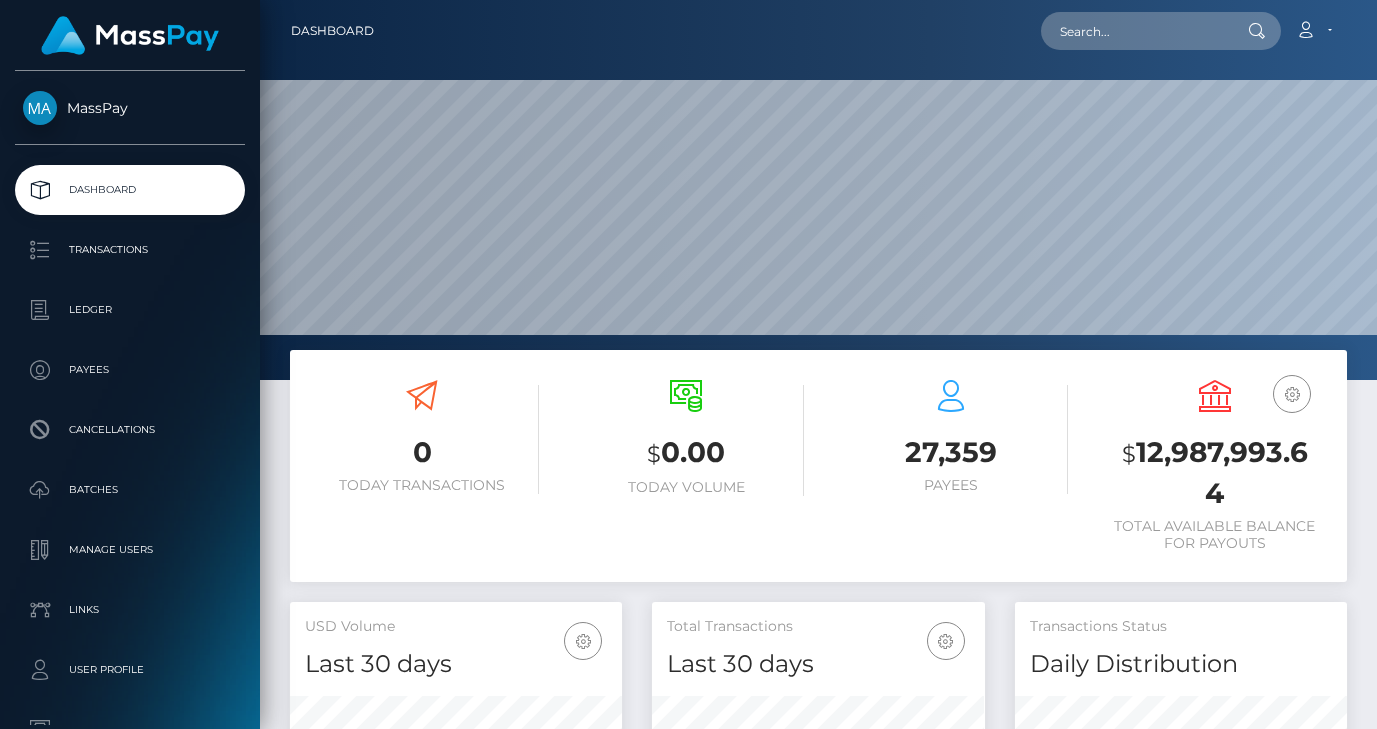 scroll, scrollTop: 0, scrollLeft: 0, axis: both 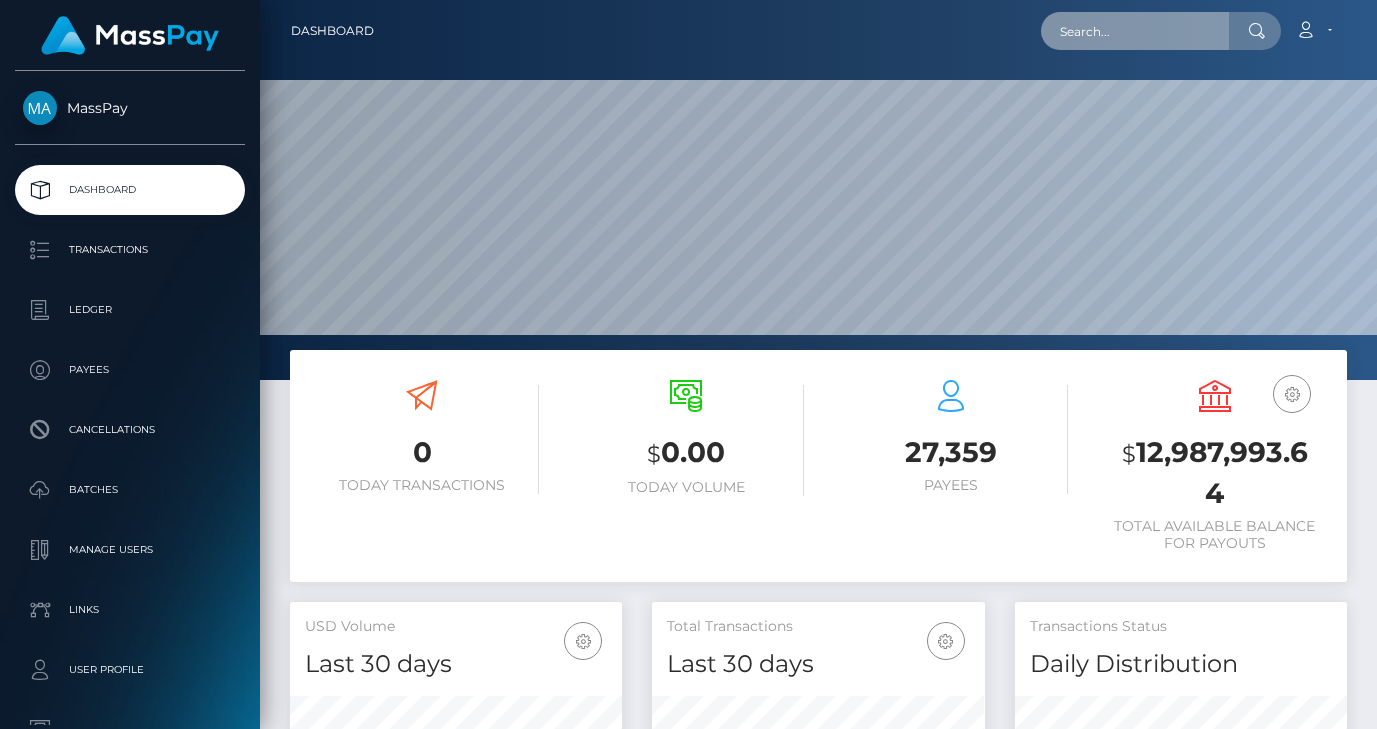click at bounding box center (1135, 31) 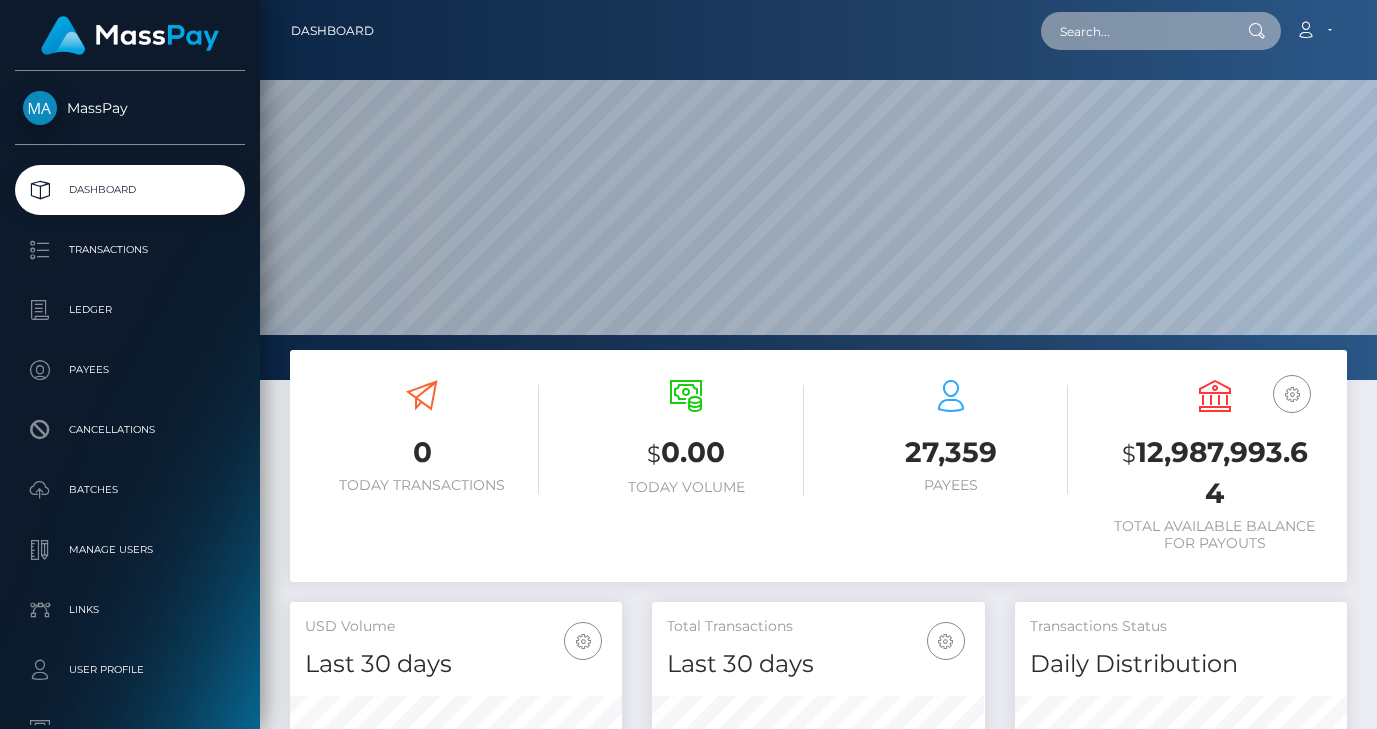paste on "poact_TIY1aiSlAiDu" 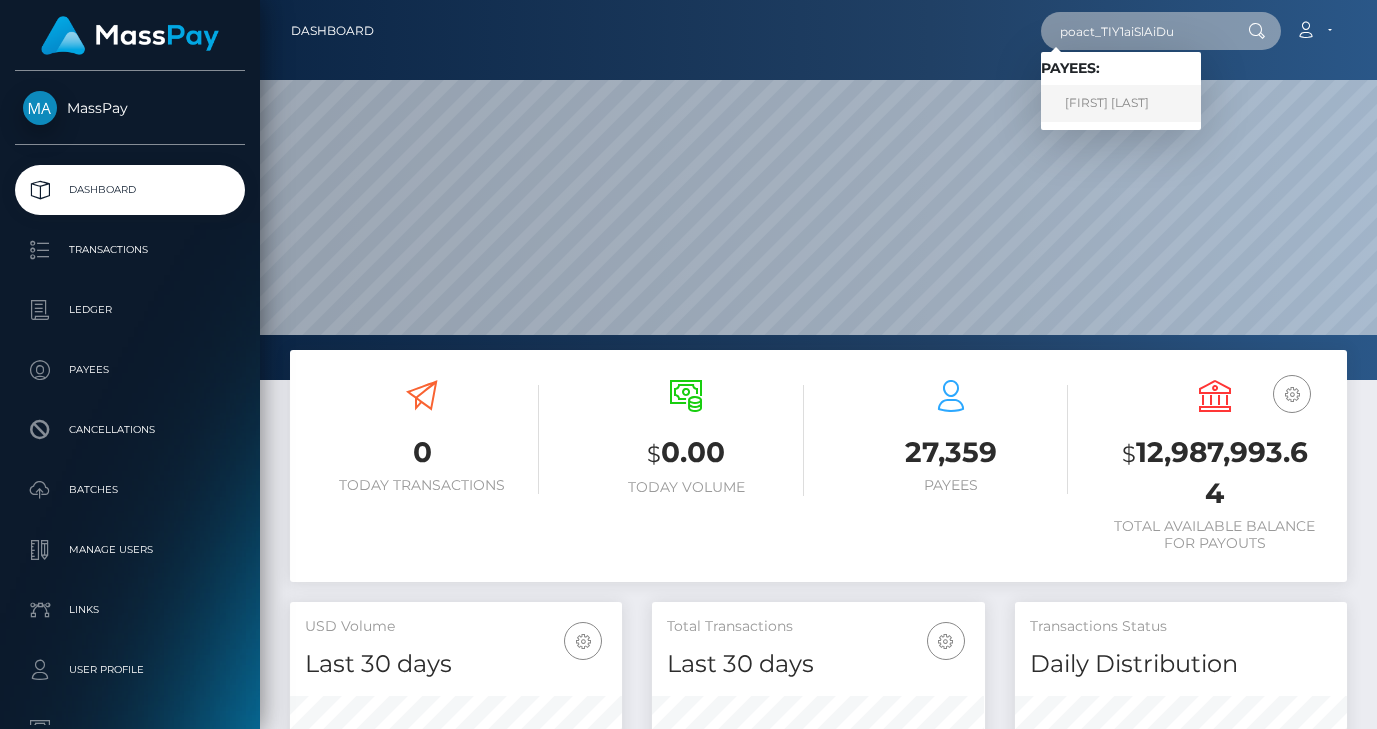 type on "poact_TIY1aiSlAiDu" 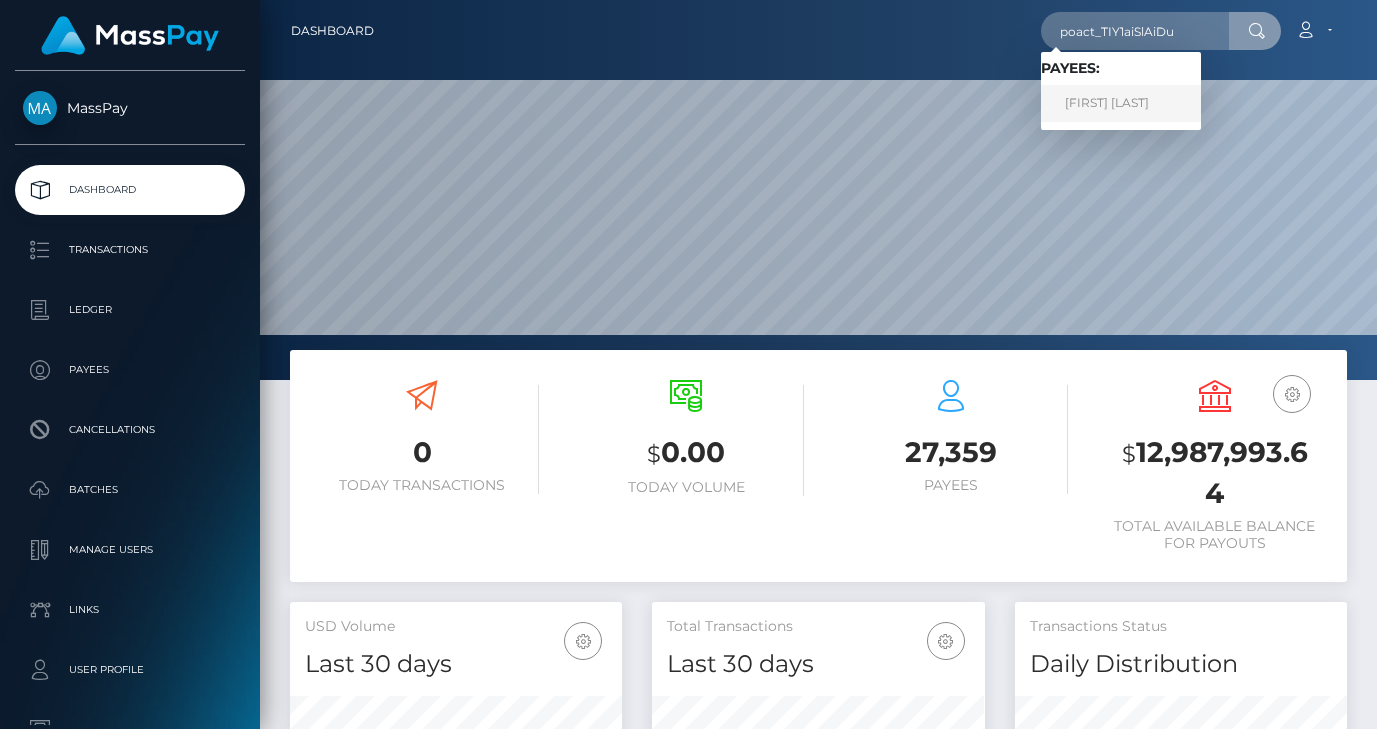 click on "[FIRST]  [LAST]" at bounding box center (1121, 103) 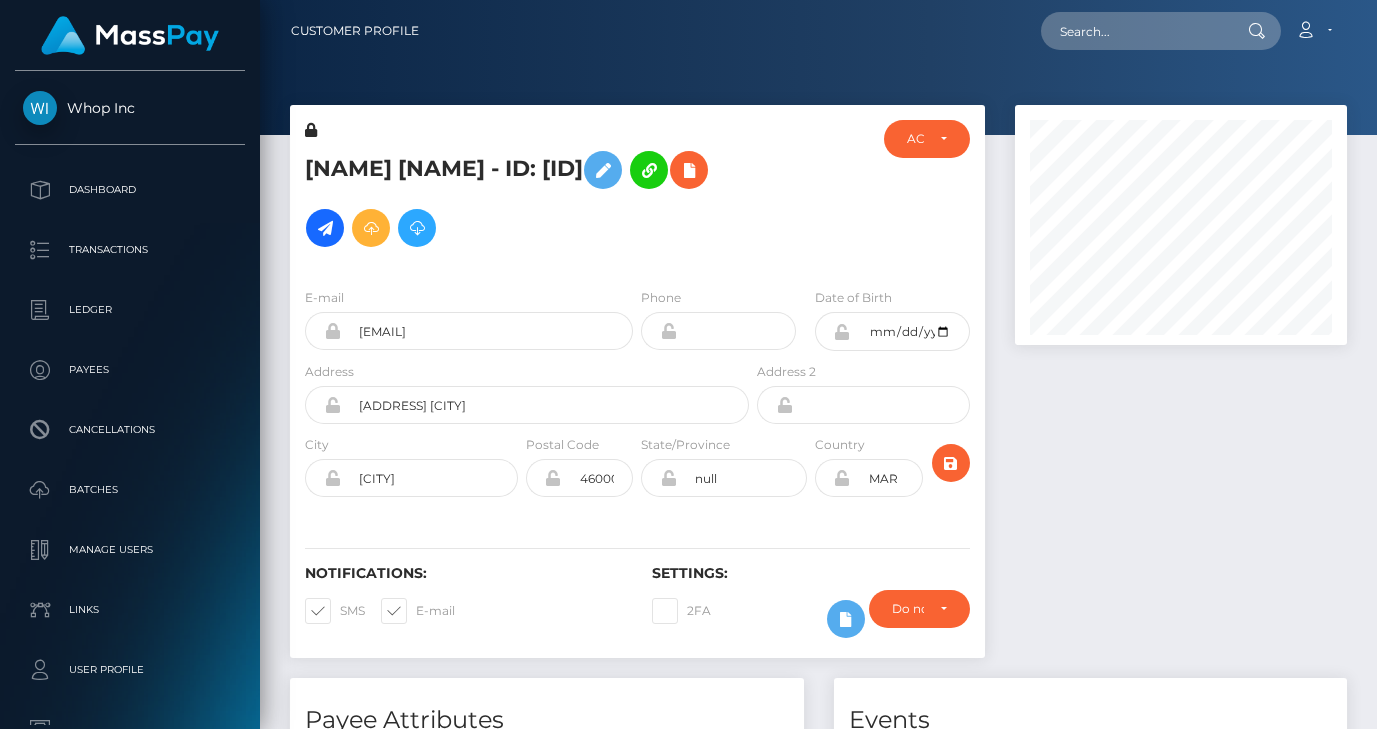 scroll, scrollTop: 0, scrollLeft: 0, axis: both 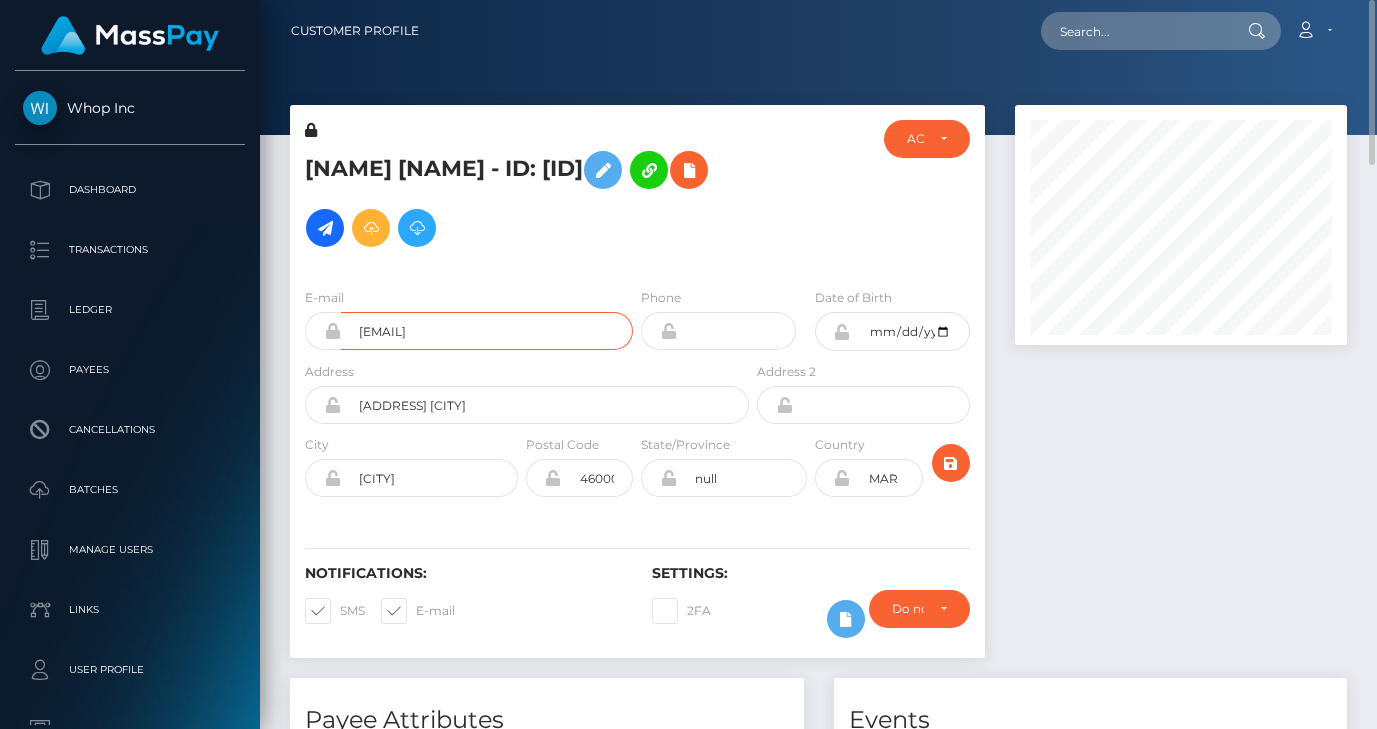 click on "moneyfirstfirst7@gmail.com" at bounding box center [487, 331] 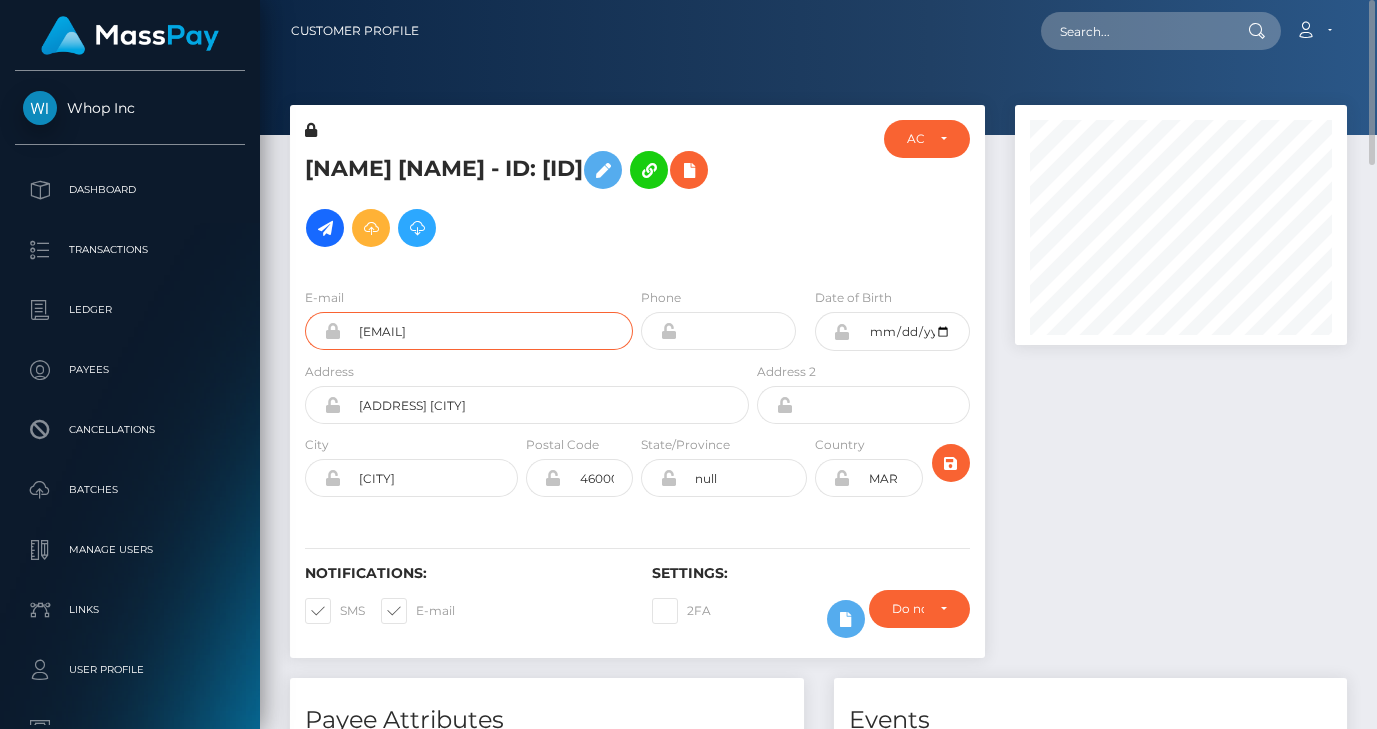 click on "moneyfirstfirst7@gmail.com" at bounding box center [487, 331] 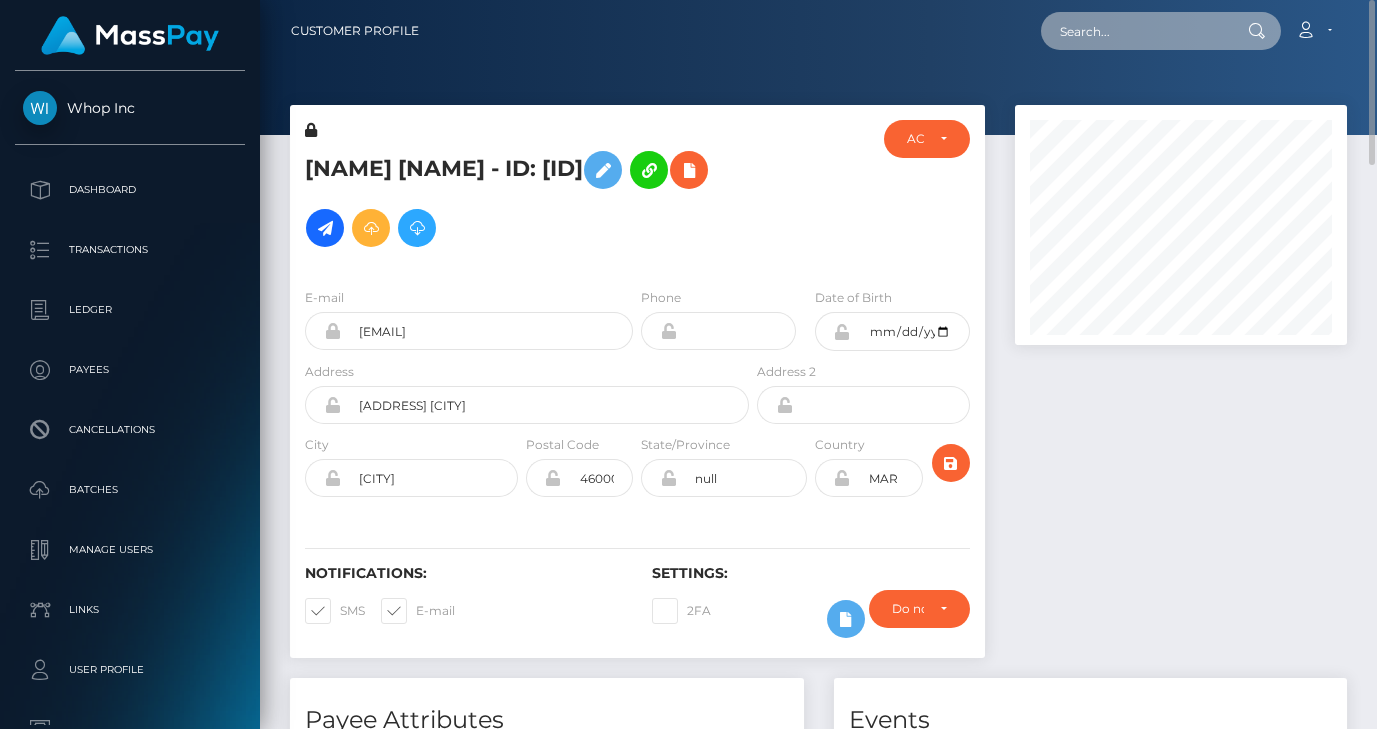 click at bounding box center [1135, 31] 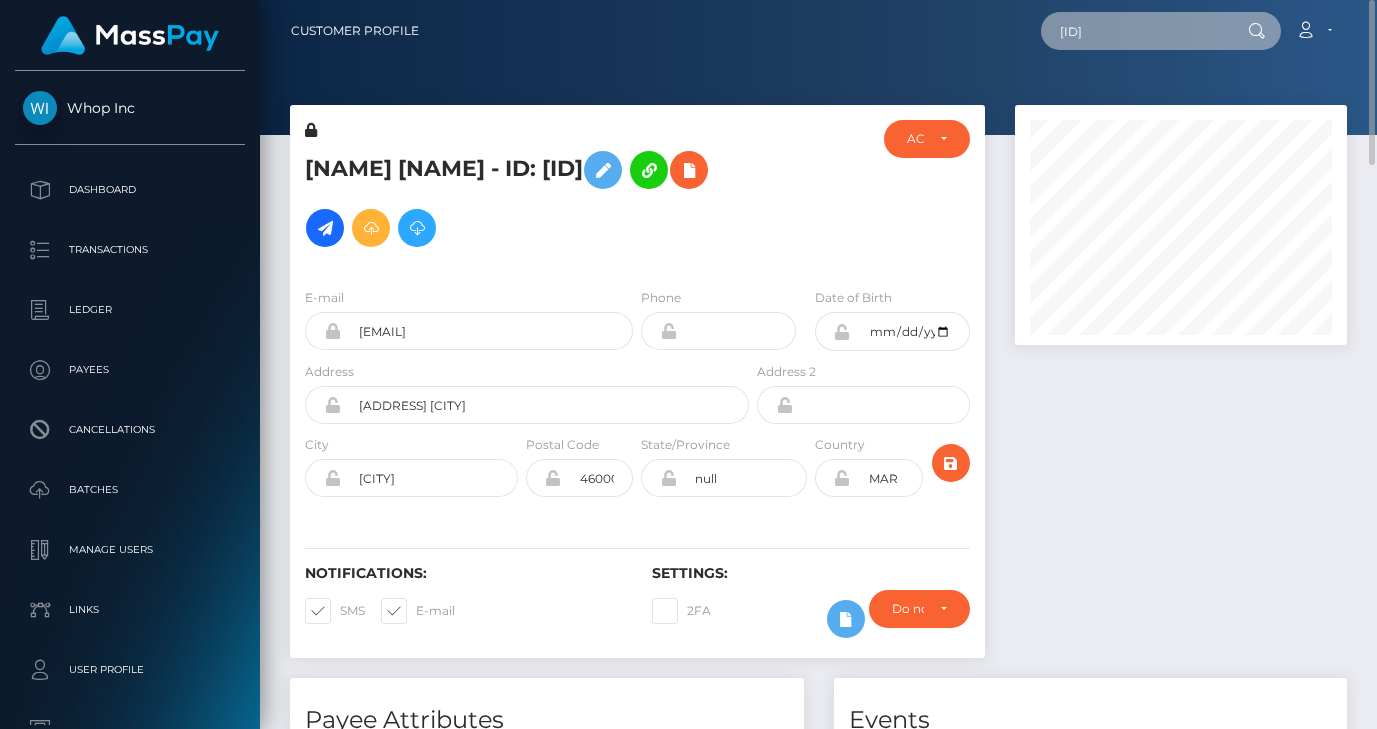 scroll, scrollTop: 0, scrollLeft: 55, axis: horizontal 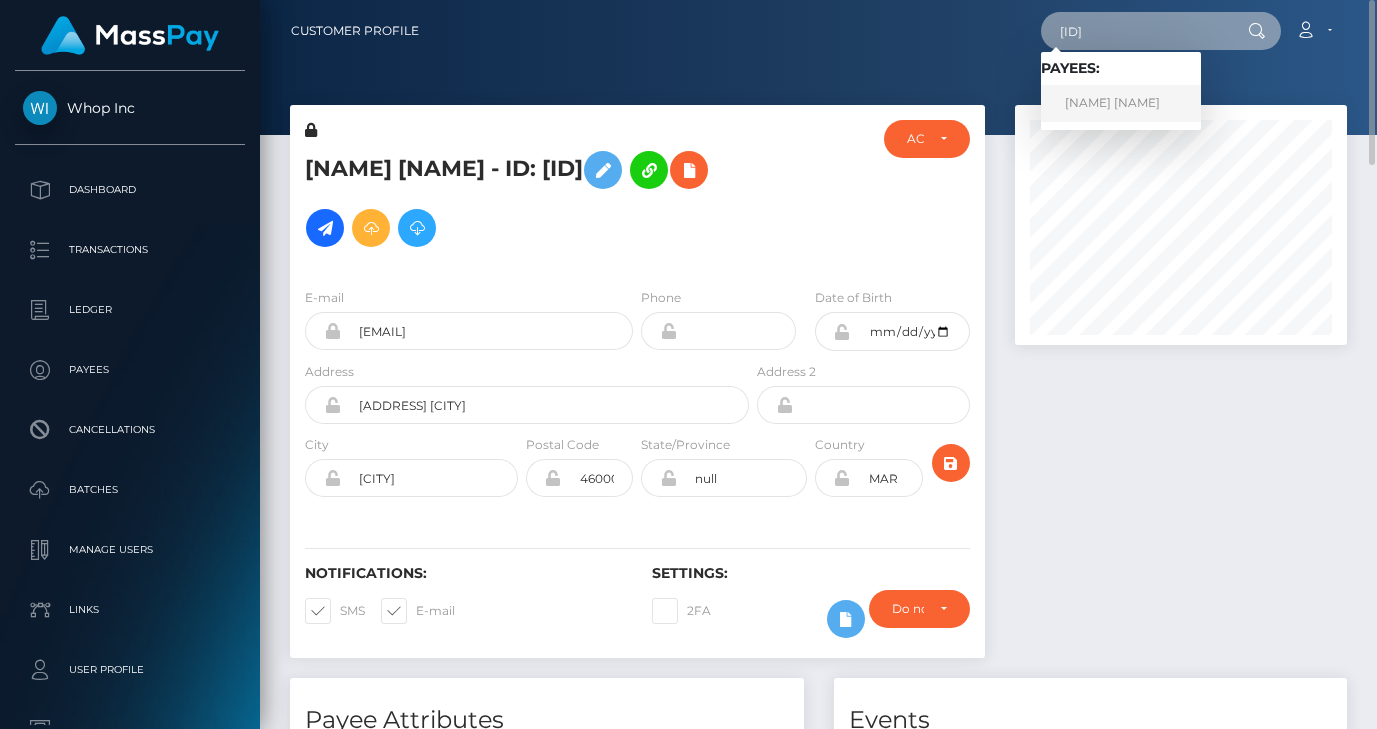 type on "VZCc0kZkW0c6ectLUIBOj2fs97g2" 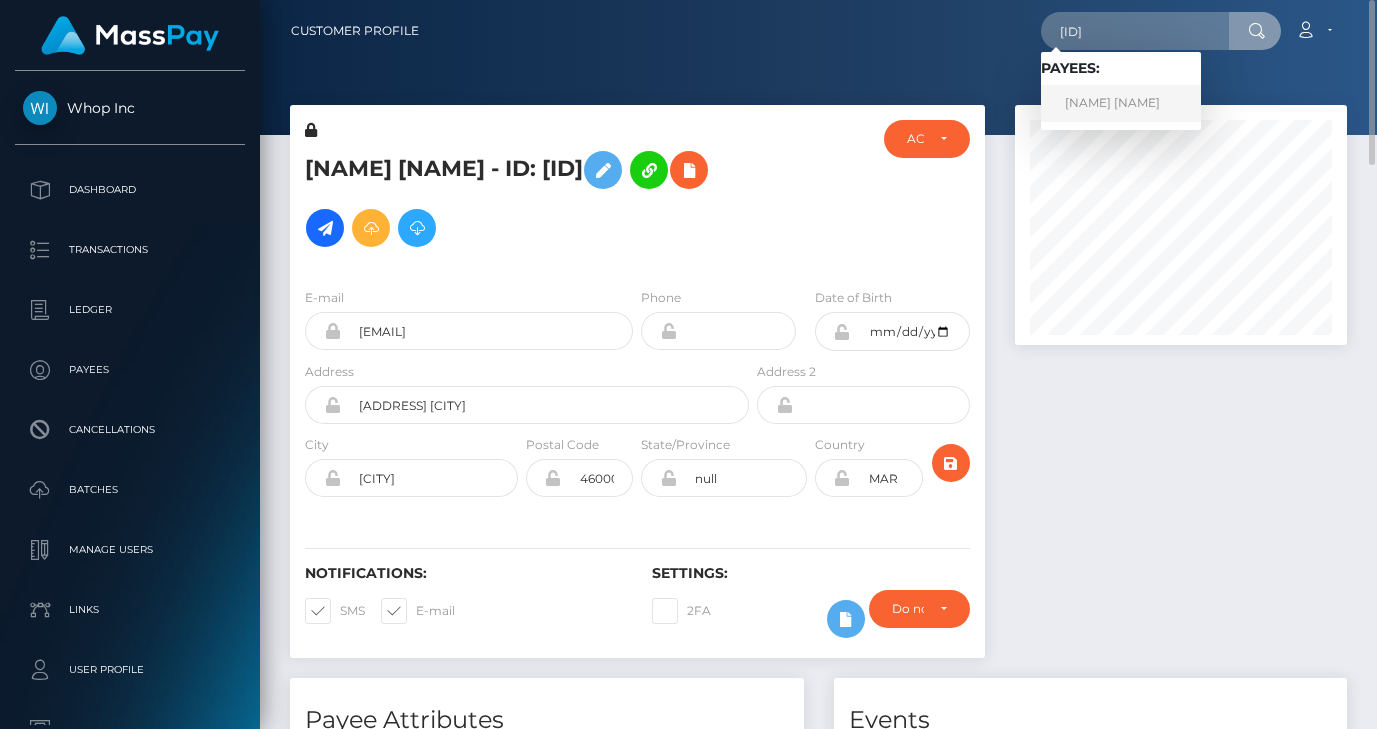 click on "JOE  JAMOUS" at bounding box center (1121, 103) 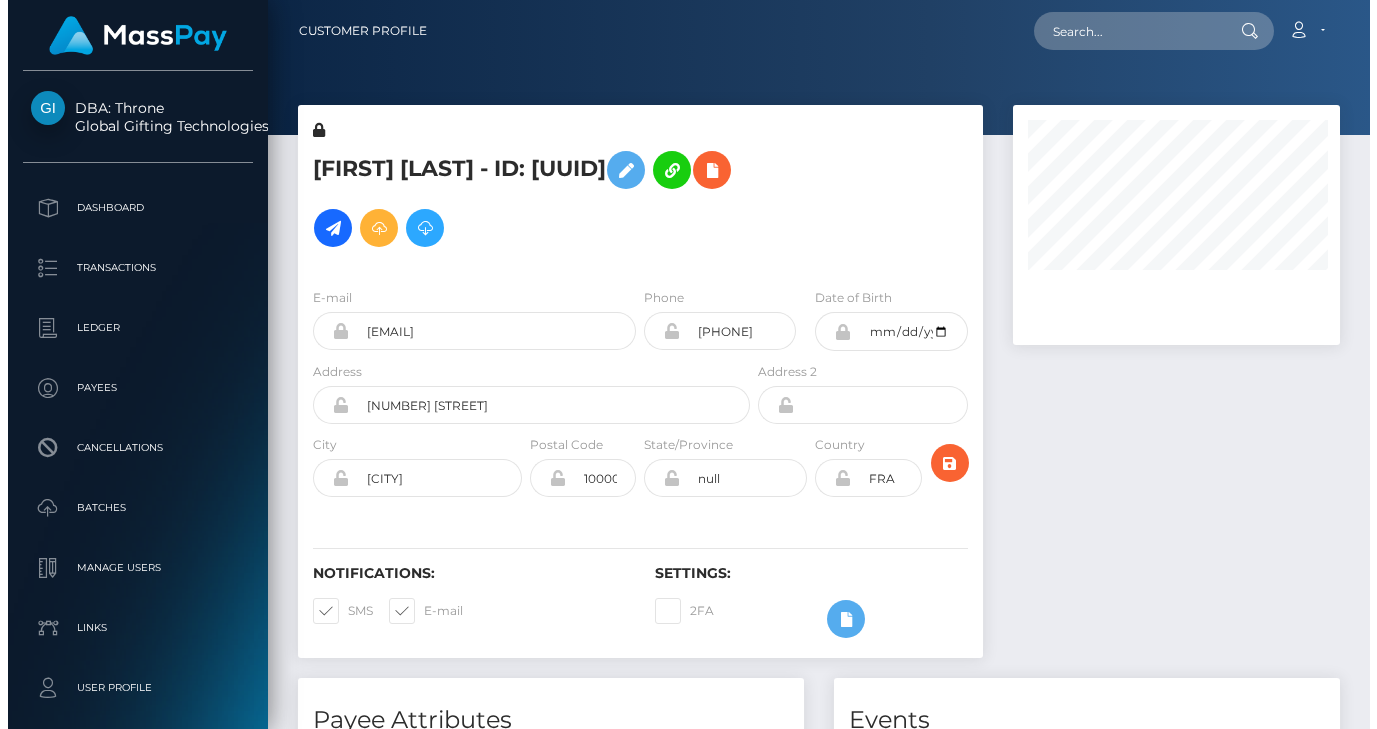 scroll, scrollTop: 0, scrollLeft: 0, axis: both 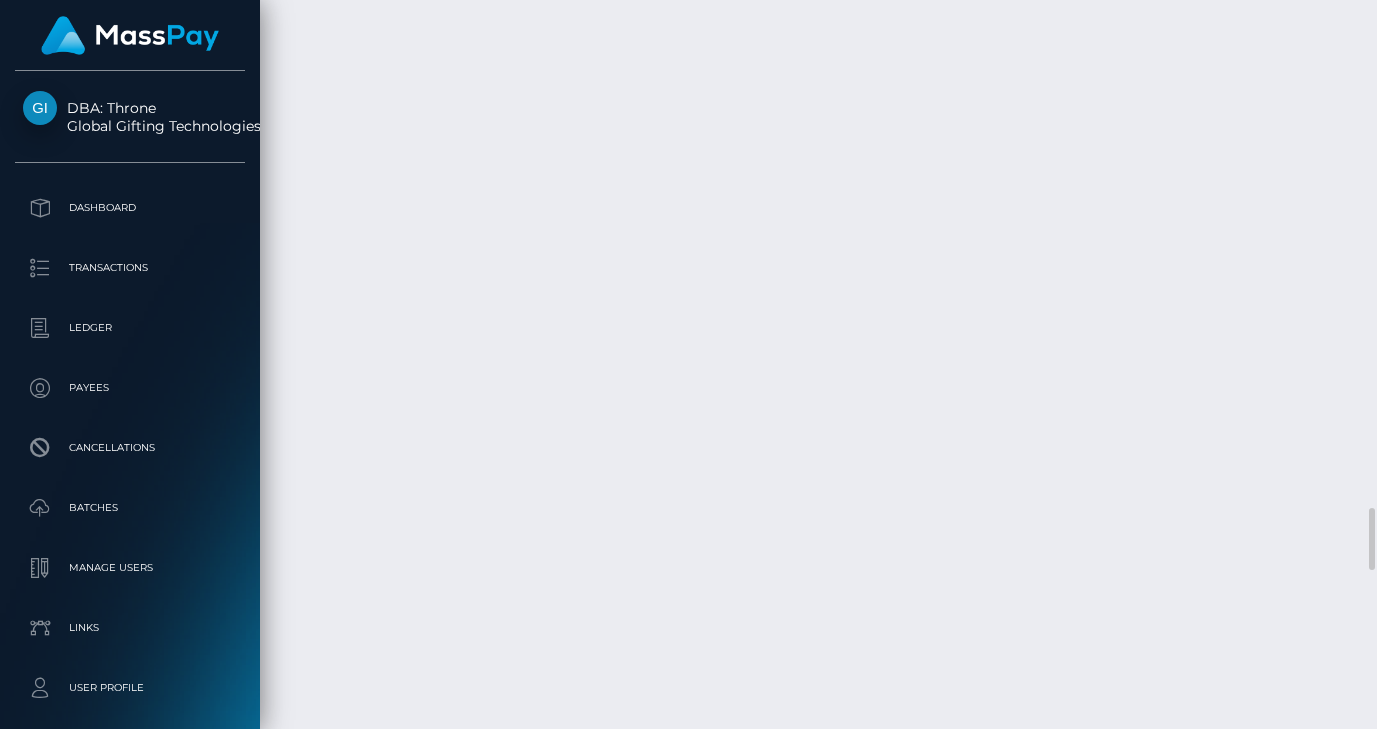 click at bounding box center (298, -2808) 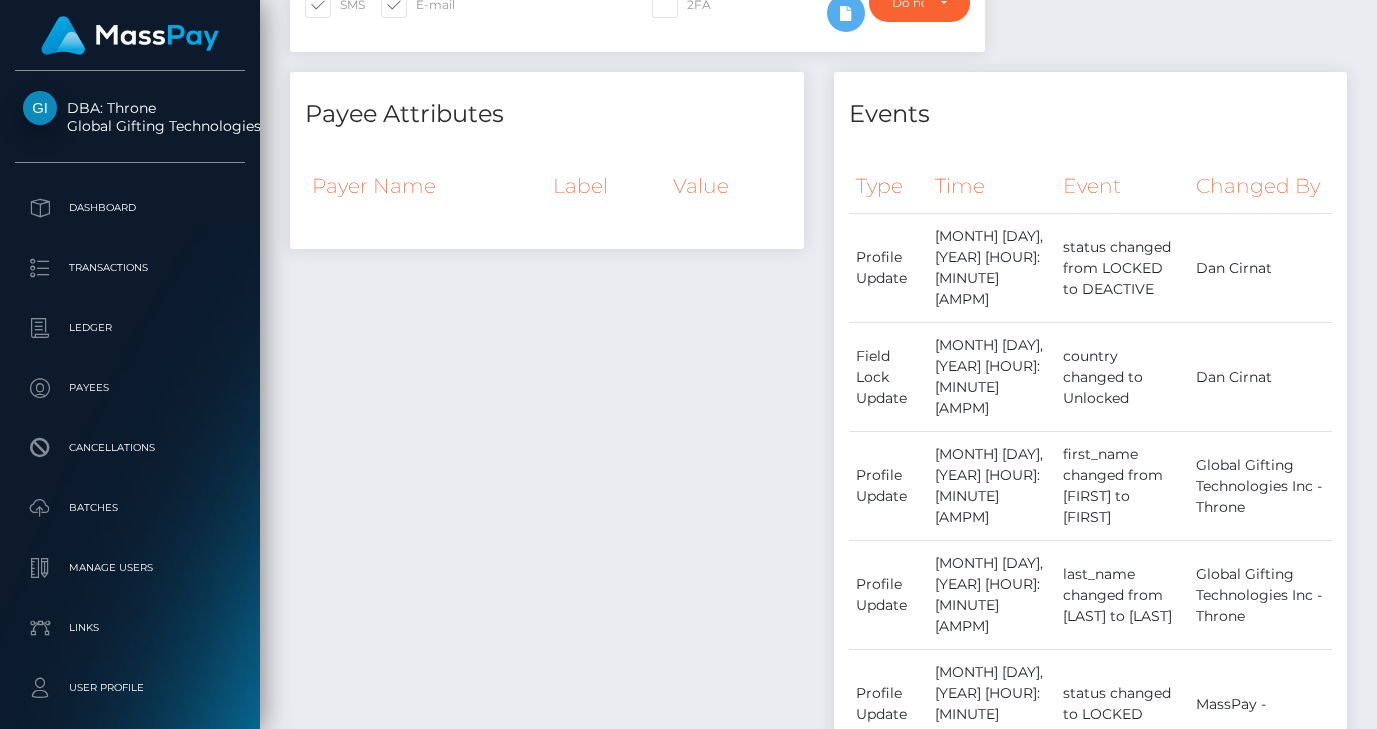 scroll, scrollTop: 140, scrollLeft: 0, axis: vertical 